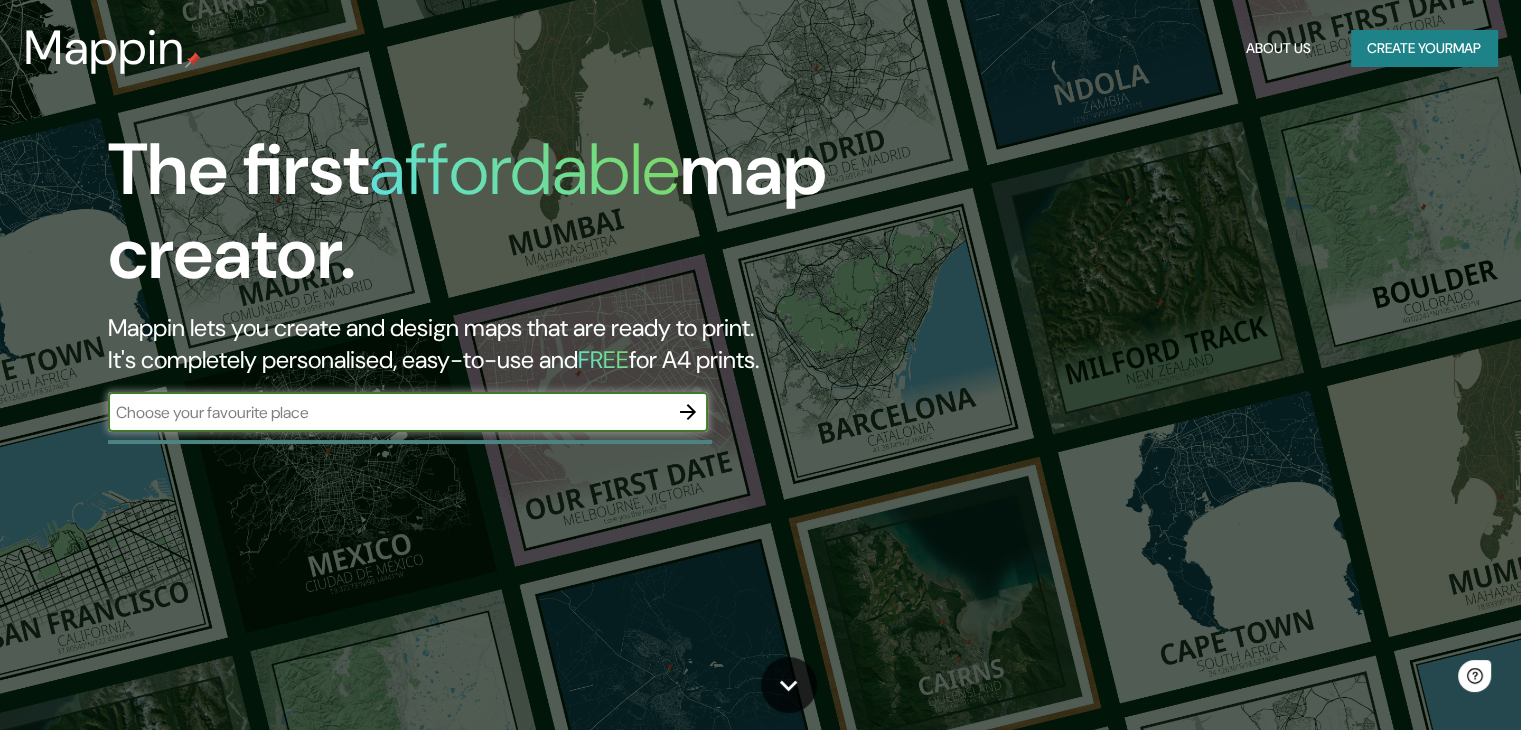 scroll, scrollTop: 0, scrollLeft: 0, axis: both 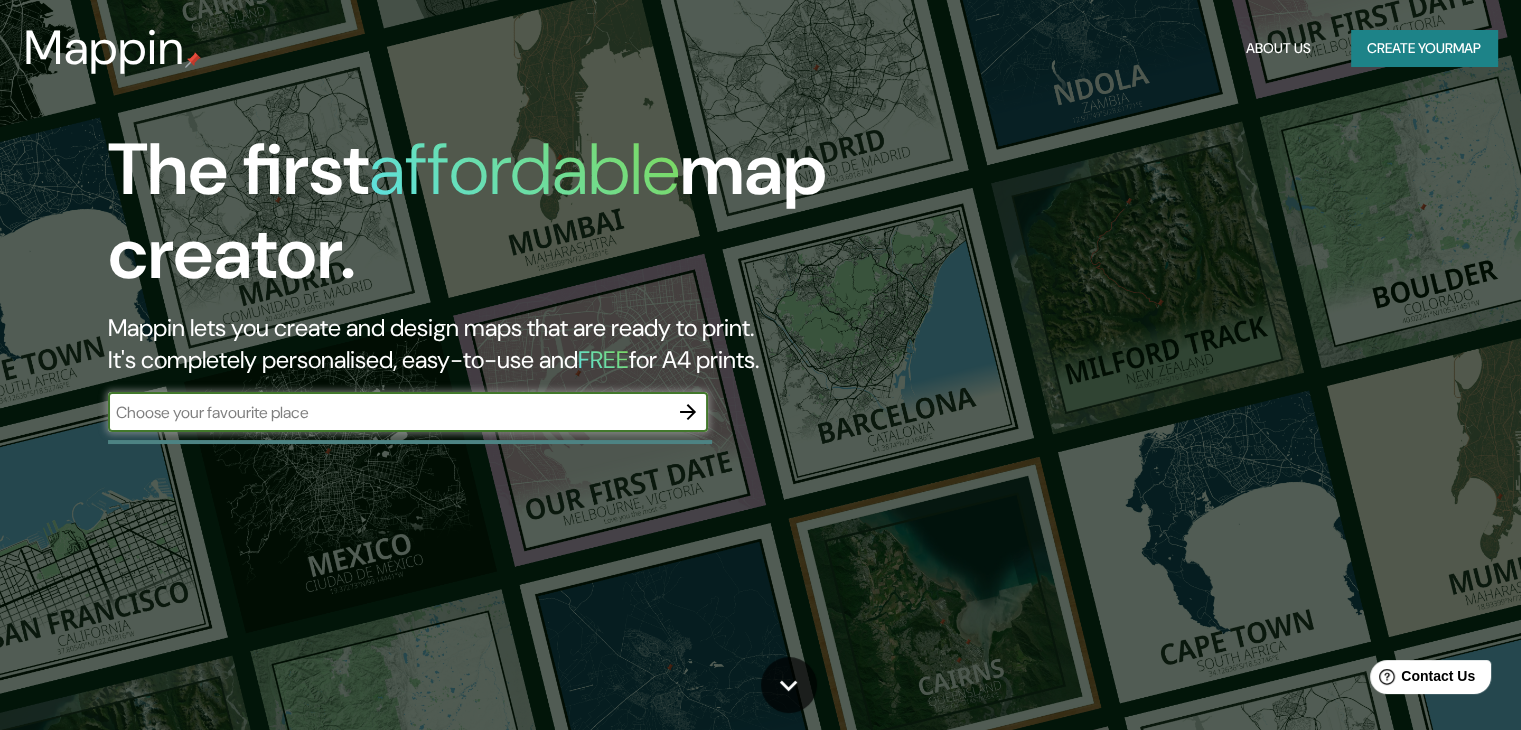click at bounding box center (388, 412) 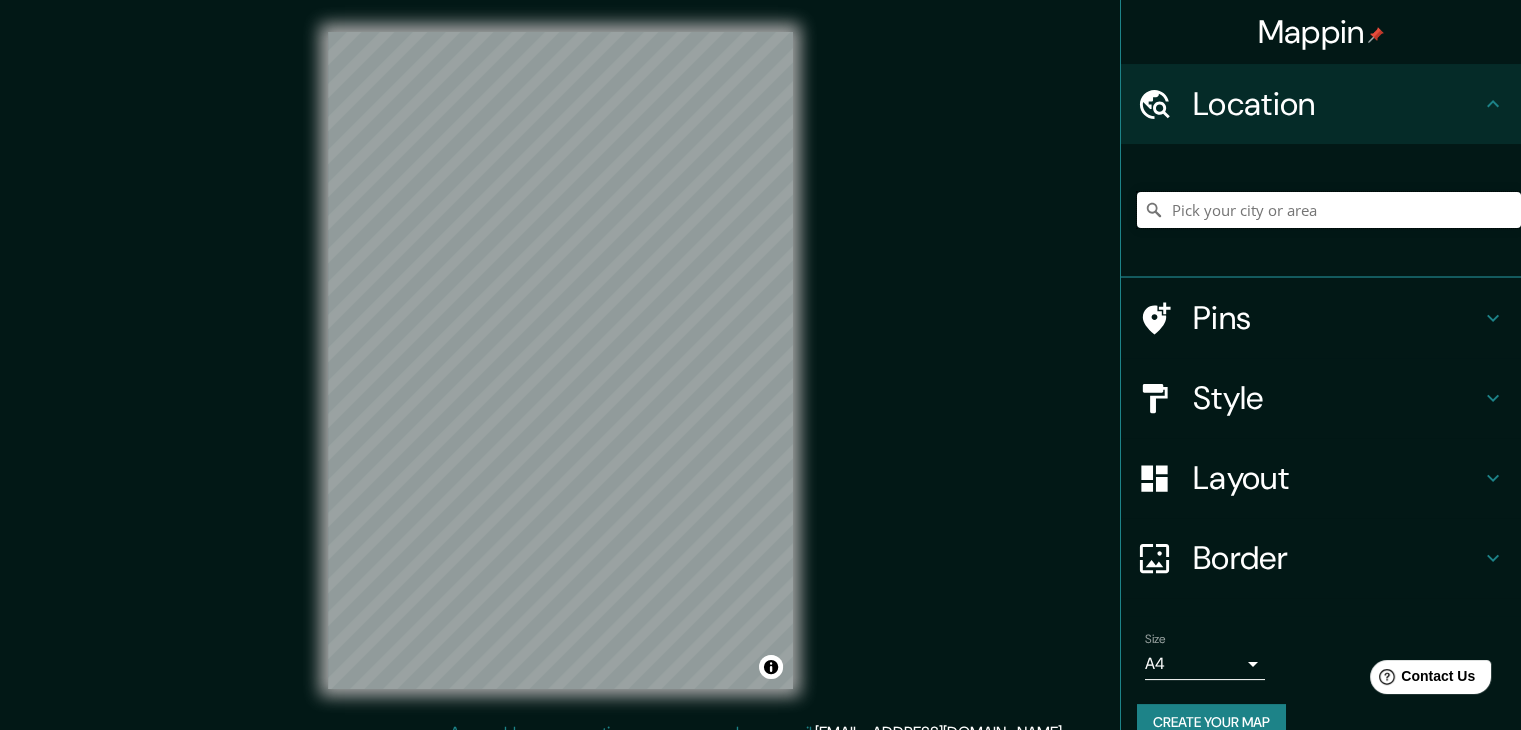 click at bounding box center (1329, 210) 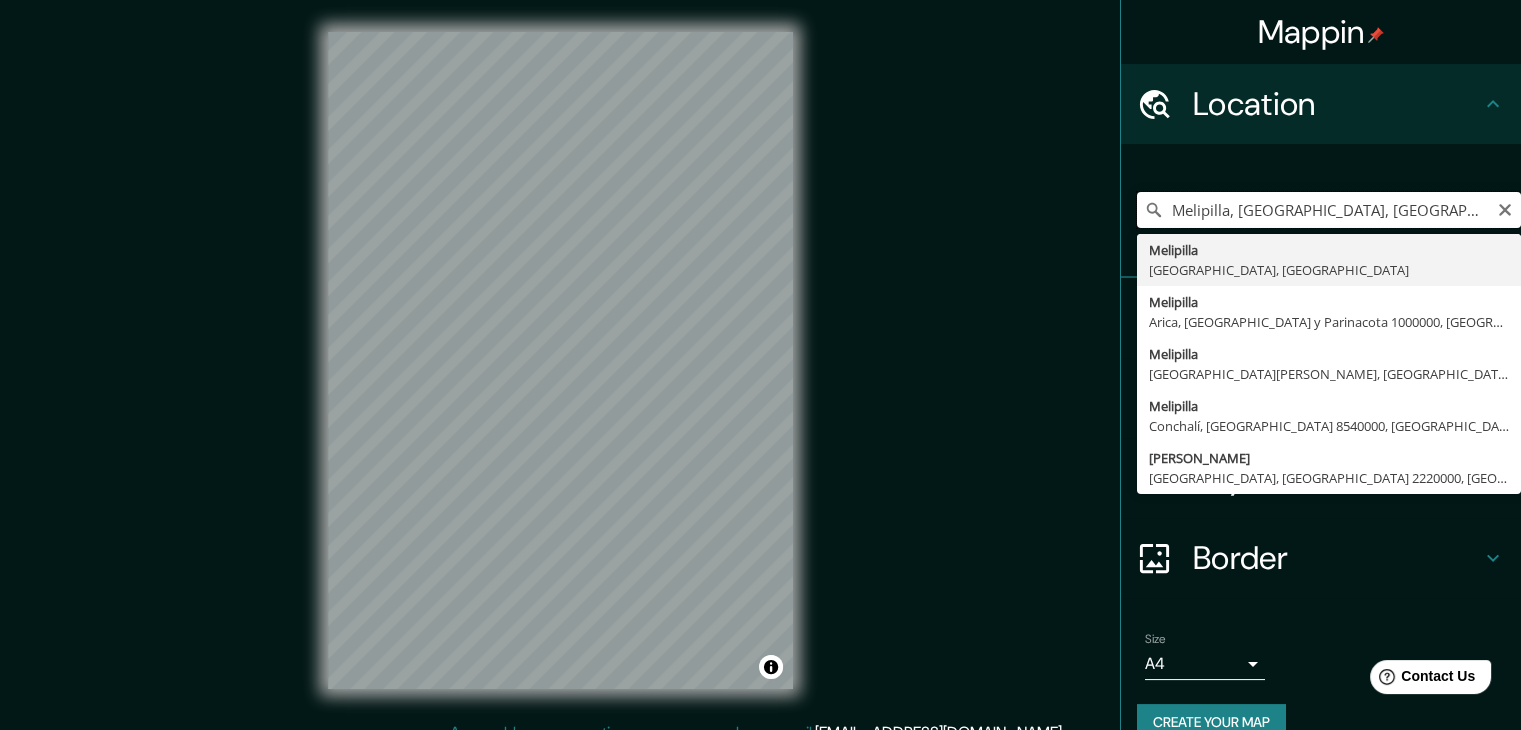 scroll, scrollTop: 0, scrollLeft: 0, axis: both 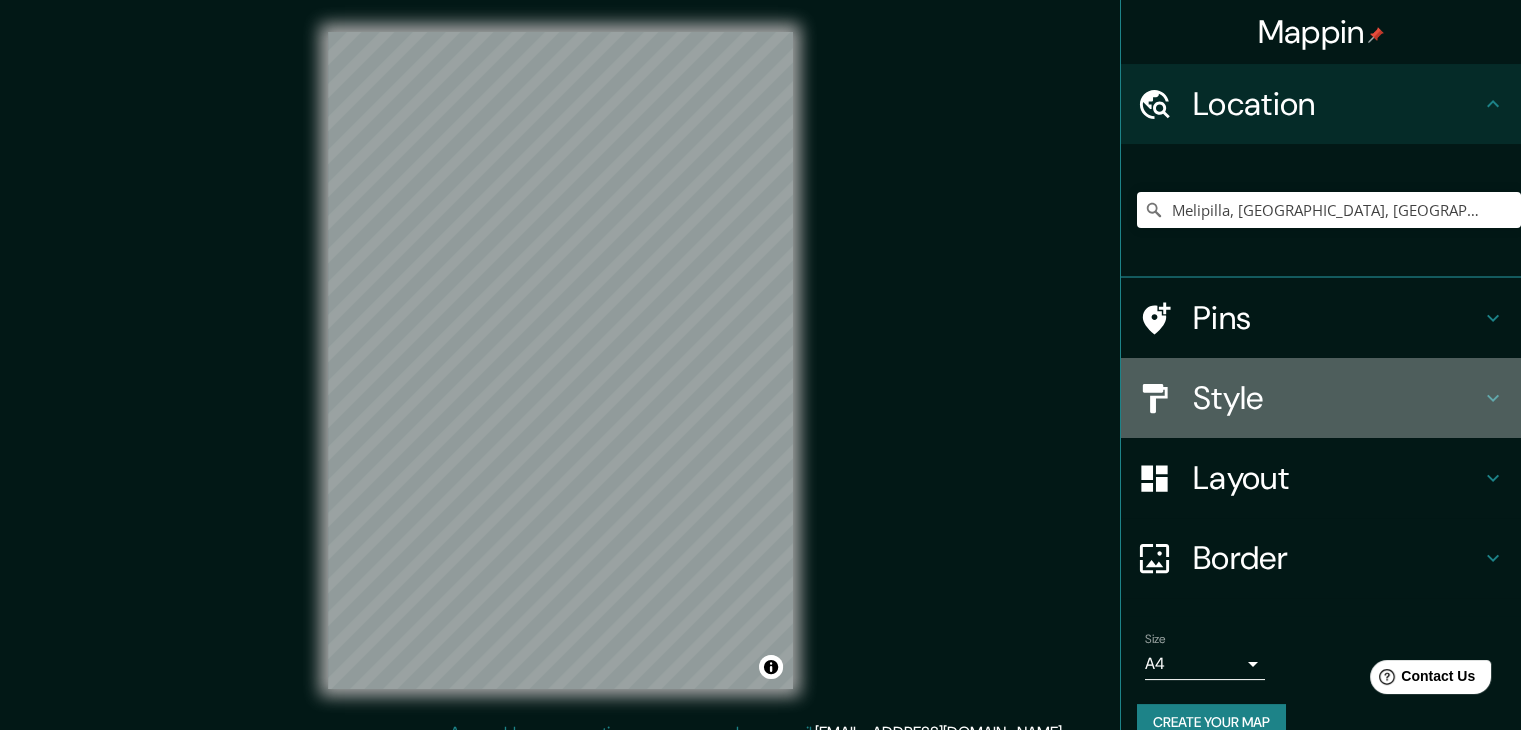click 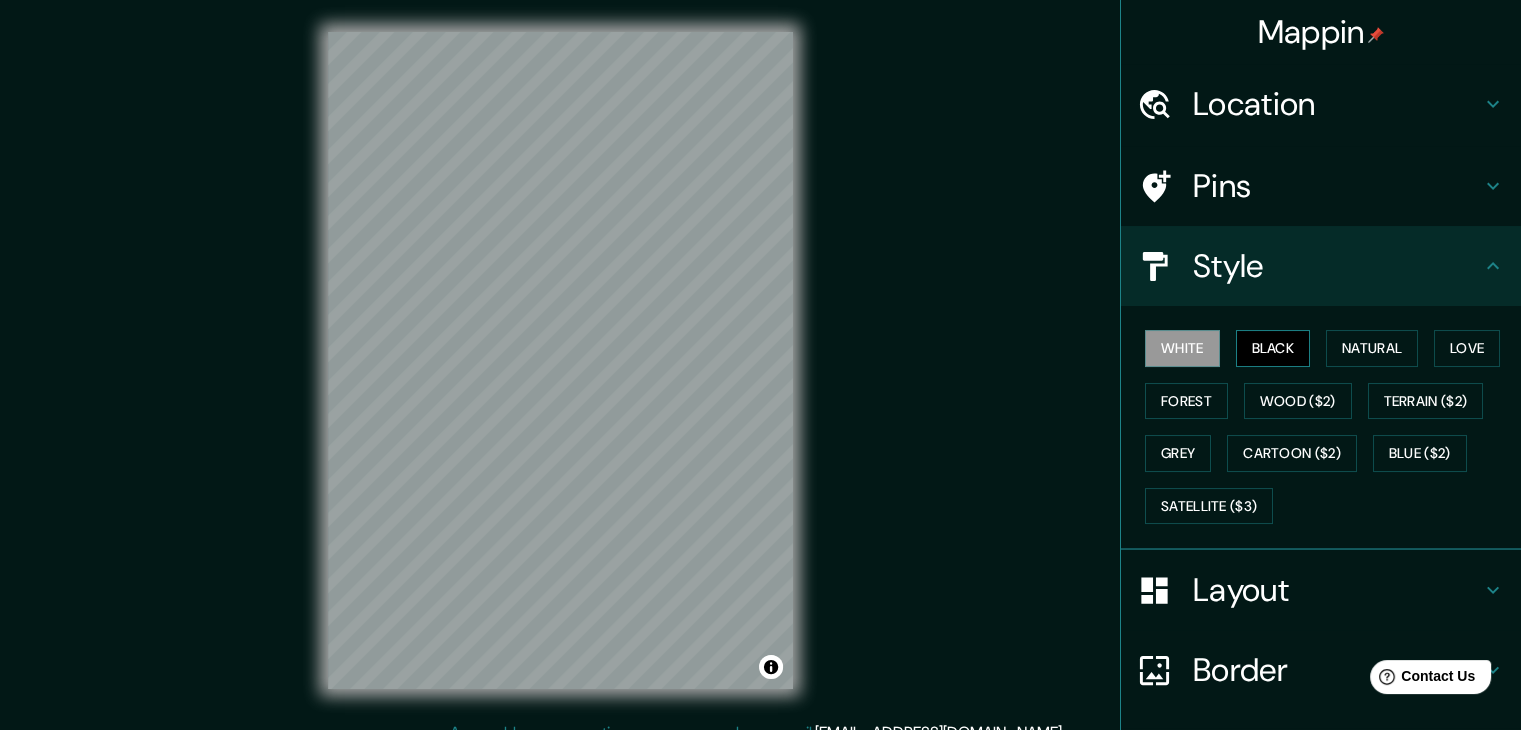 click on "Black" at bounding box center [1273, 348] 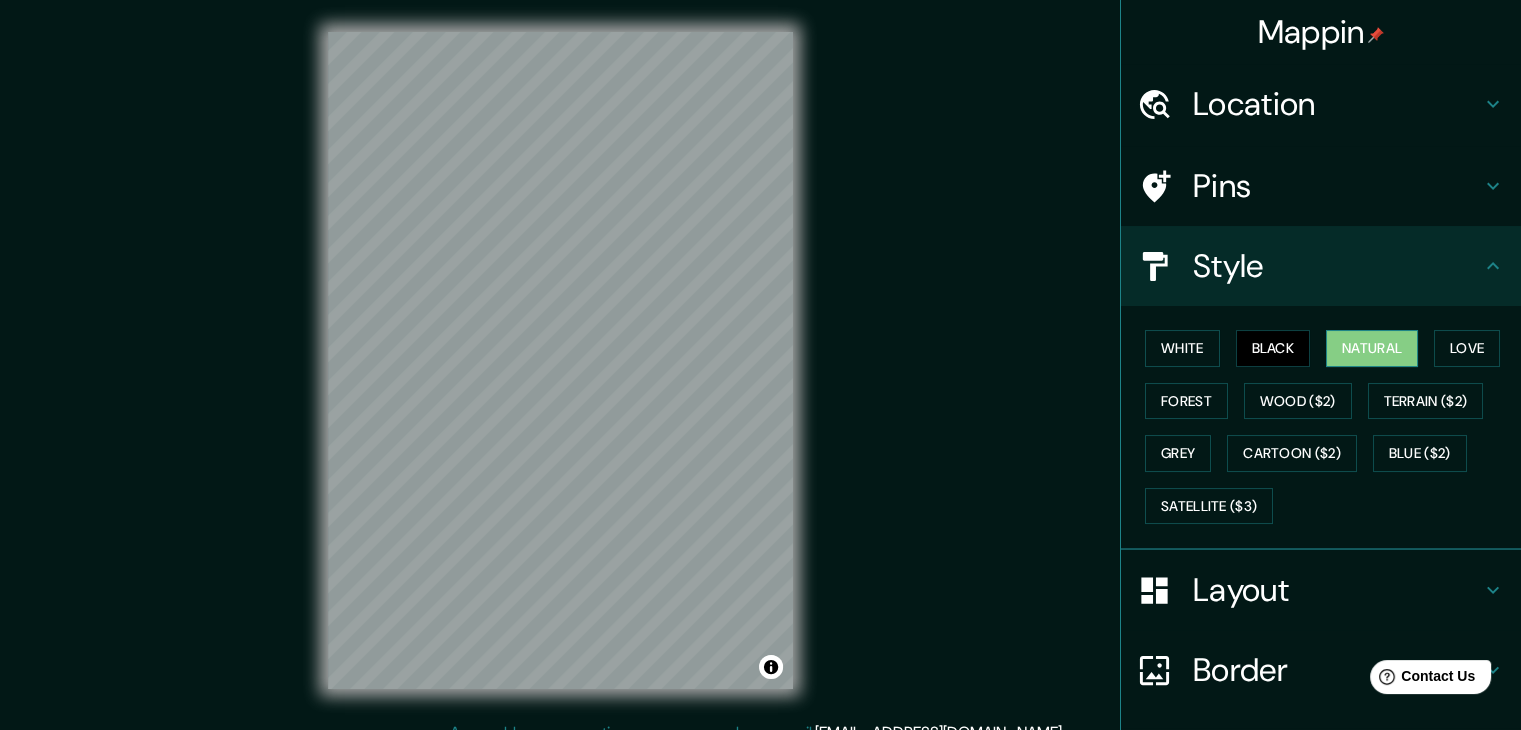 click on "Natural" at bounding box center [1372, 348] 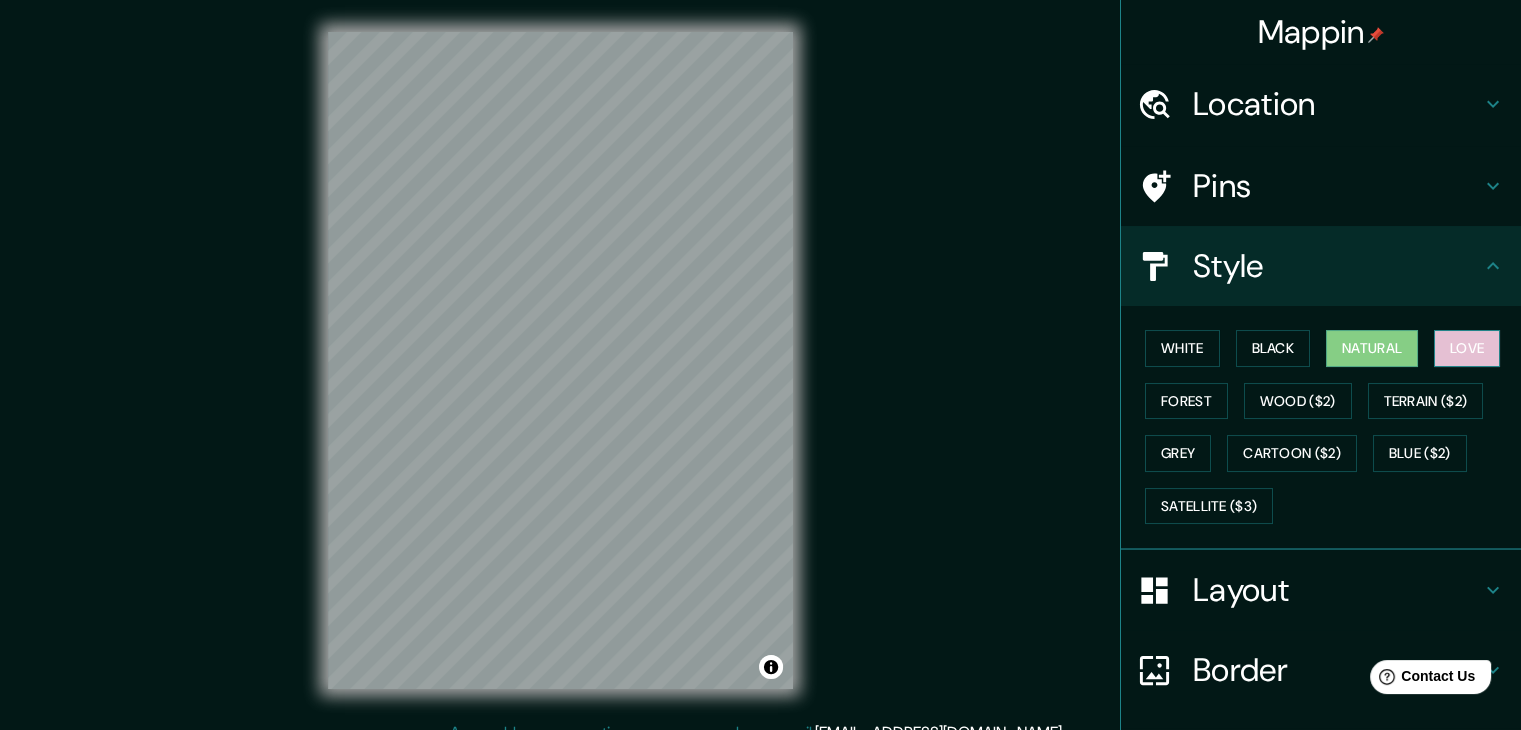 click on "Love" at bounding box center (1467, 348) 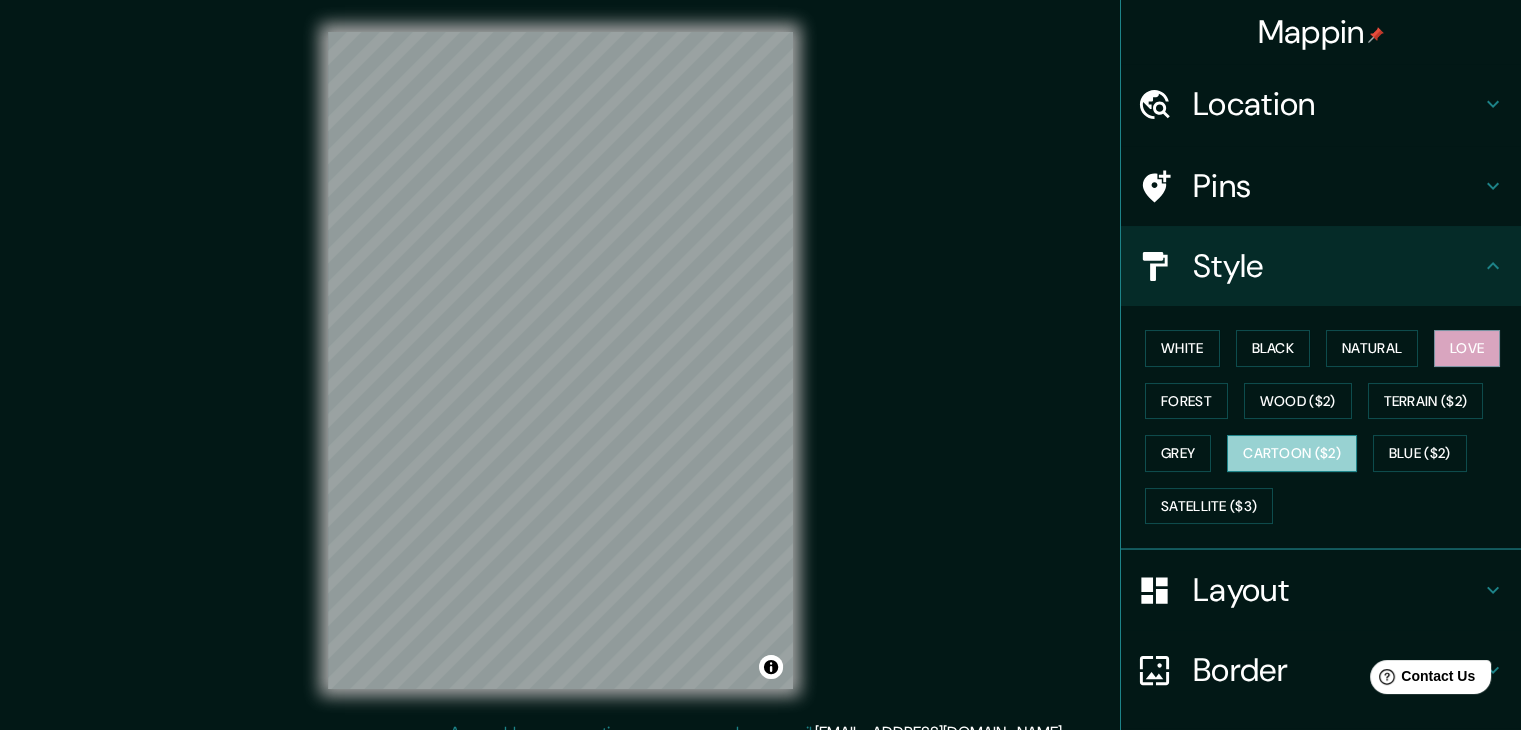 click on "Cartoon ($2)" at bounding box center [1292, 453] 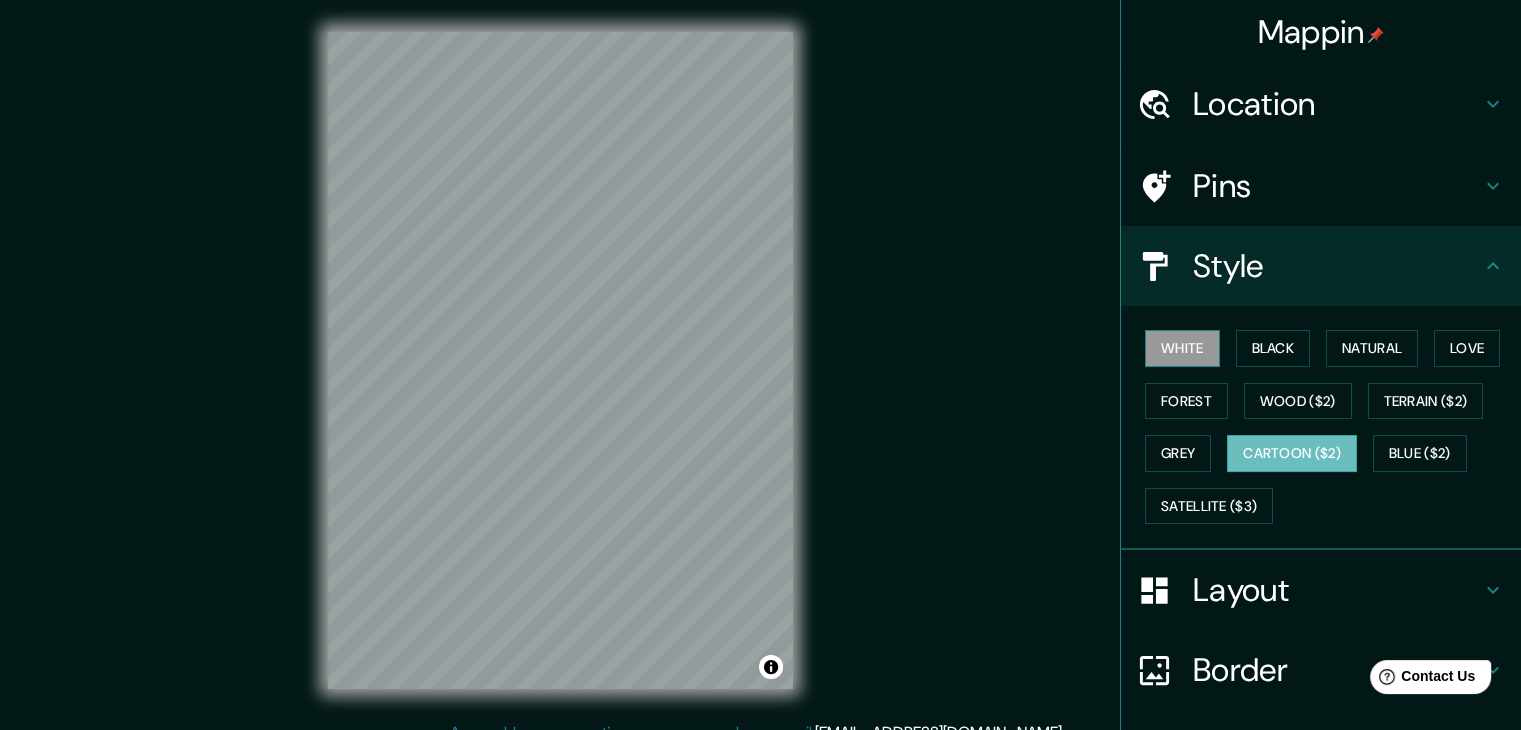 click on "White" at bounding box center (1182, 348) 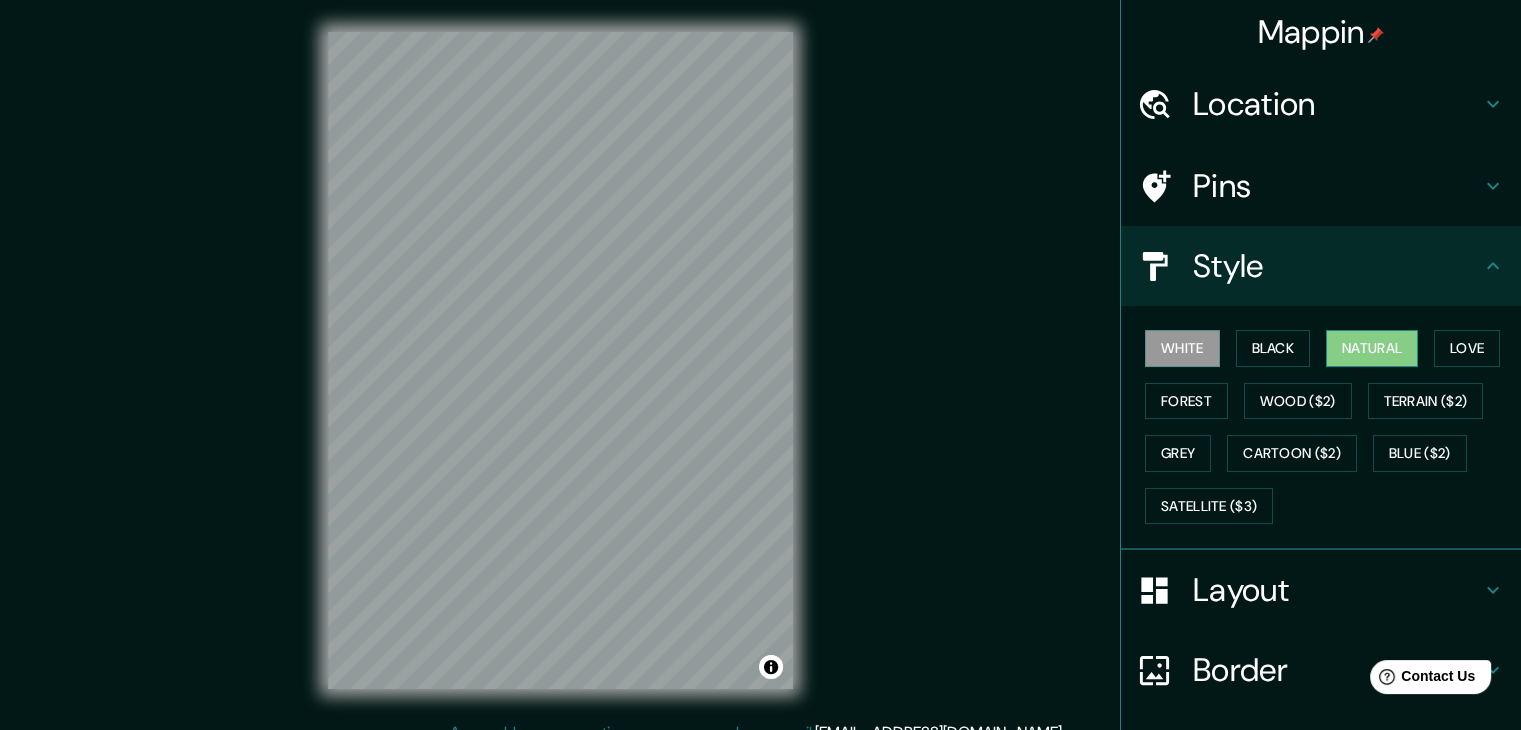 click on "Natural" at bounding box center [1372, 348] 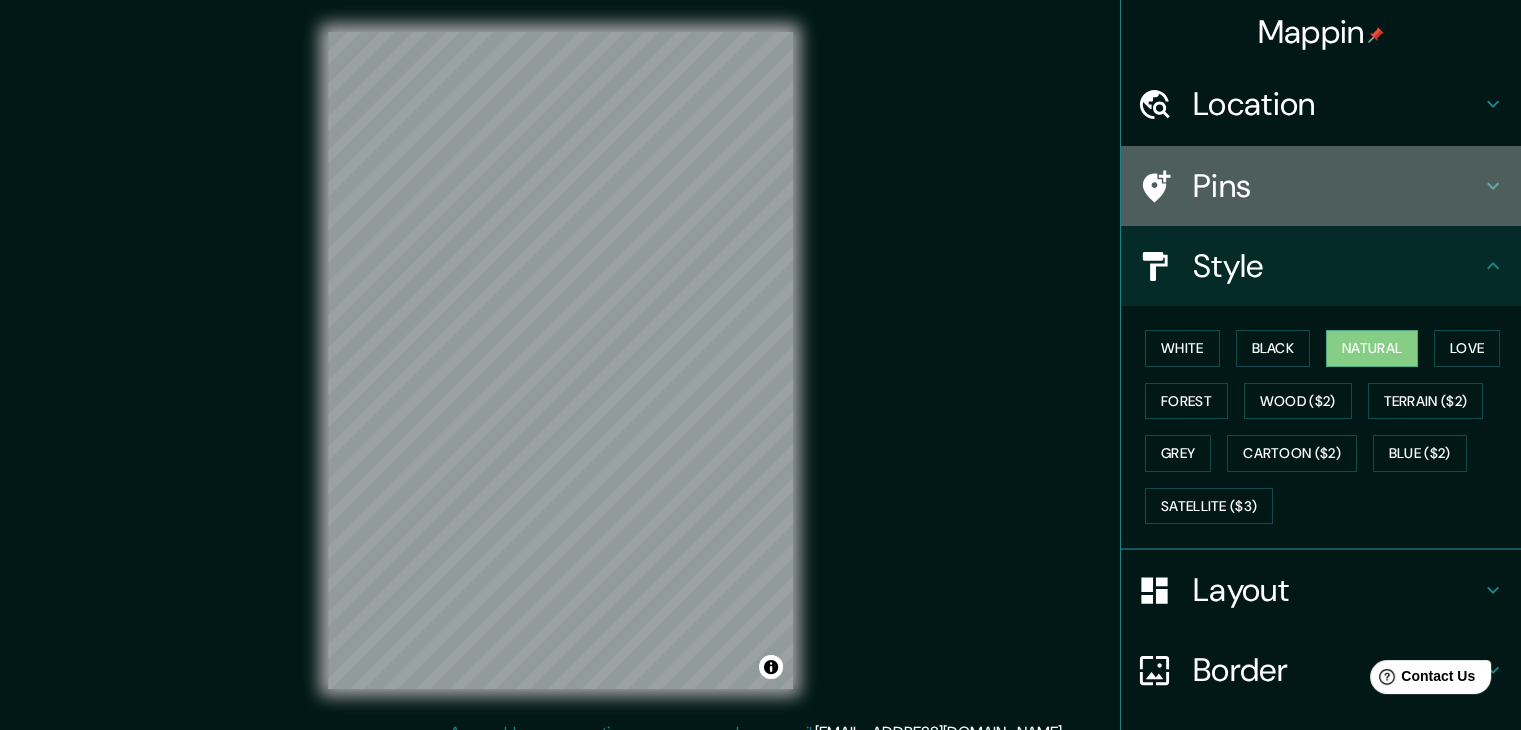 click on "Pins" at bounding box center [1337, 186] 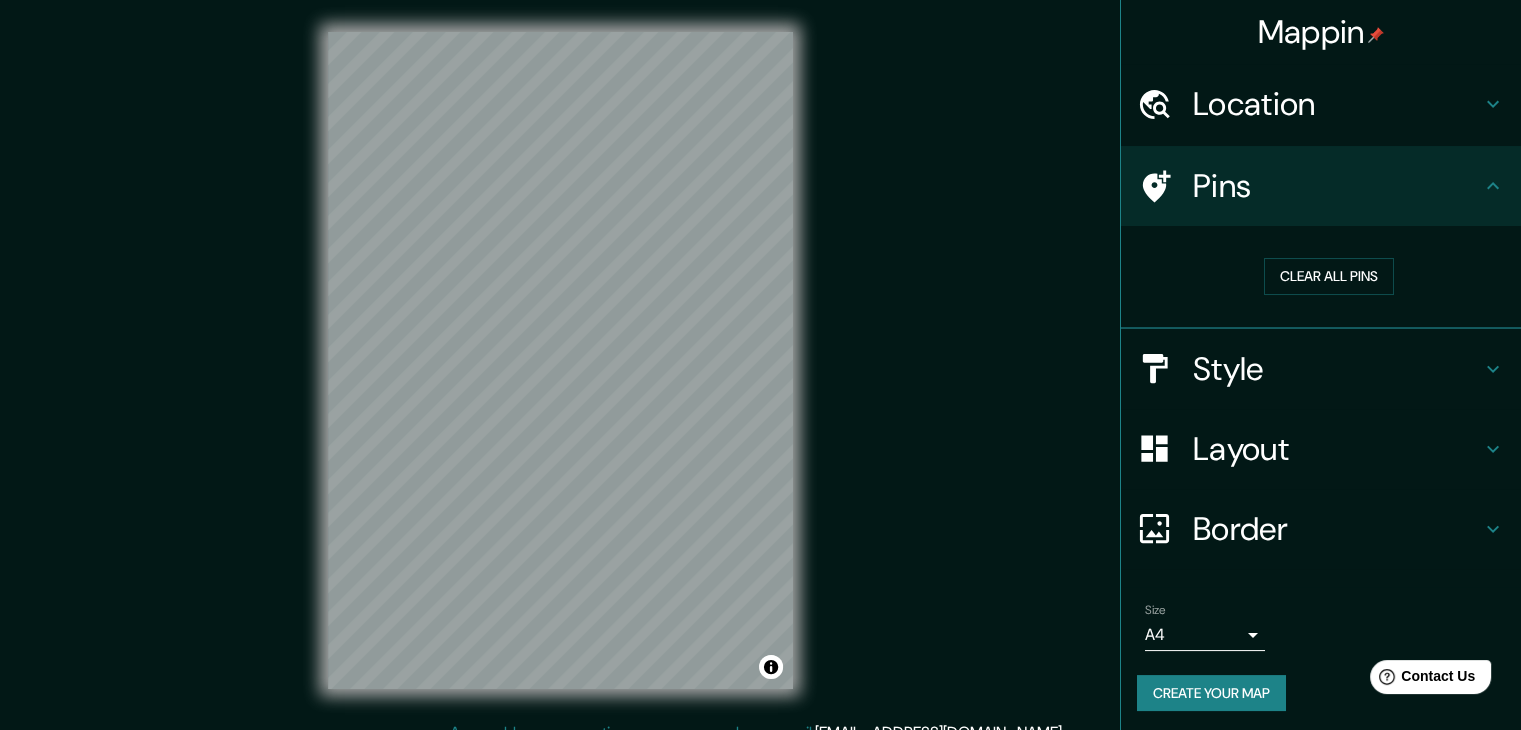 click on "Location" at bounding box center (1337, 104) 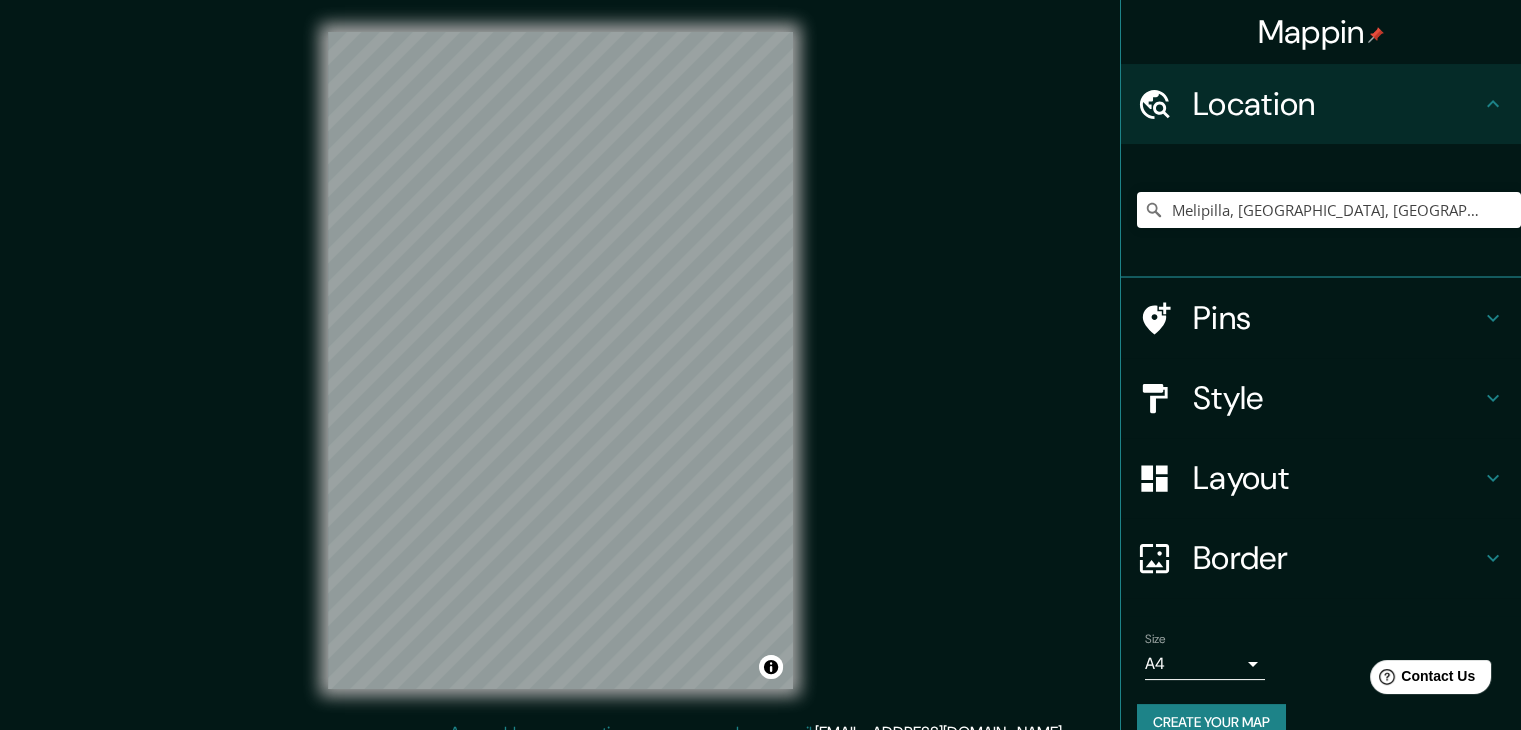 click on "Location" at bounding box center [1337, 104] 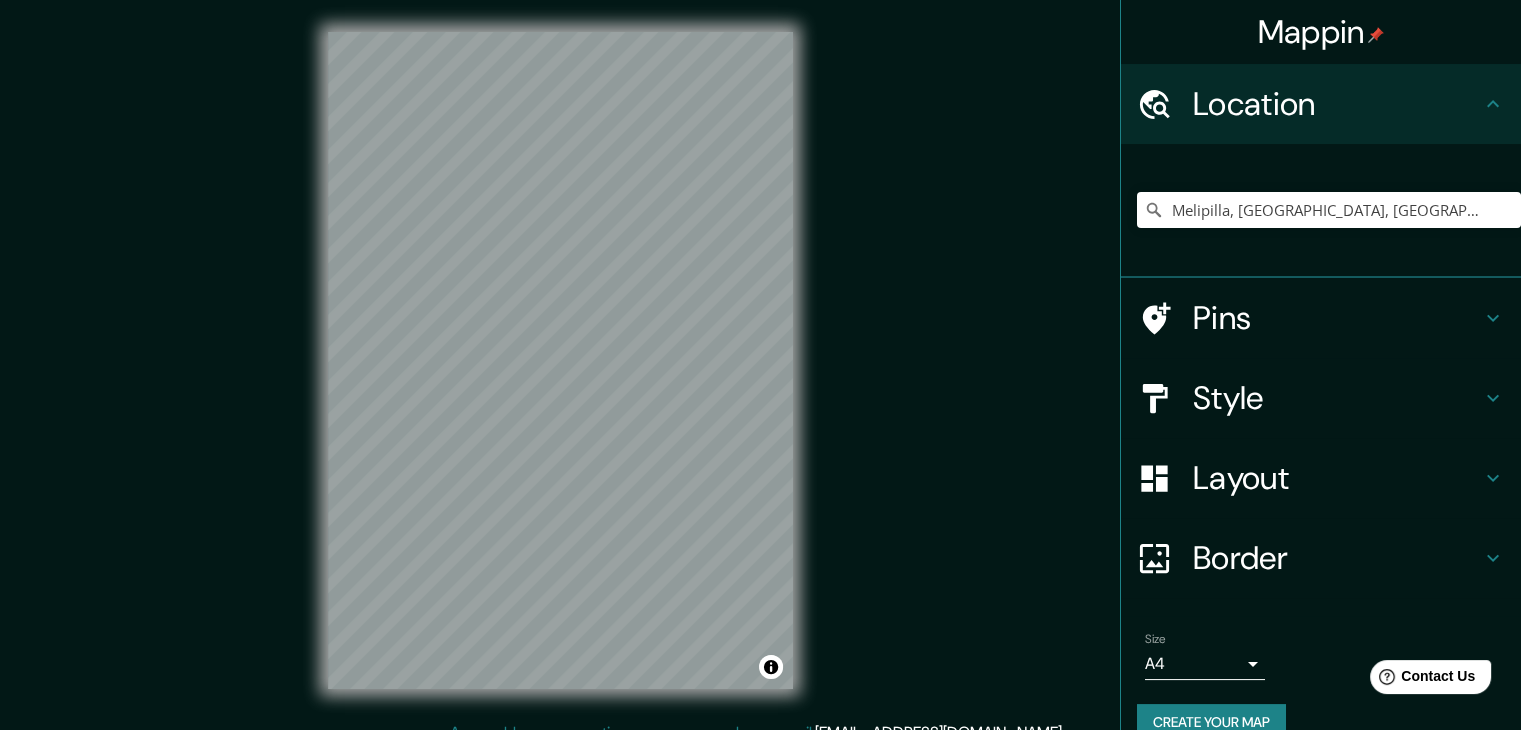 click on "Location" at bounding box center (1321, 104) 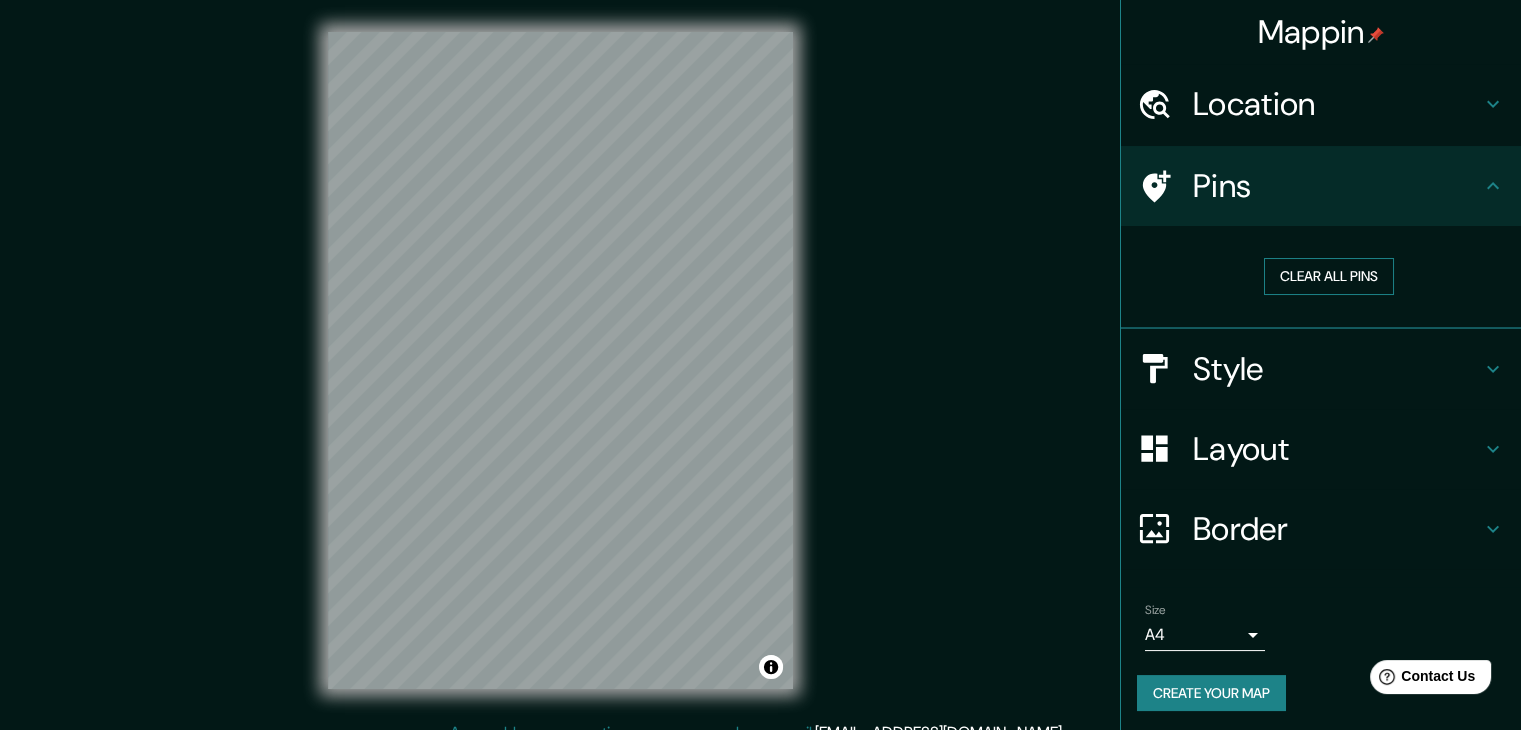 click on "Clear all pins" at bounding box center [1329, 276] 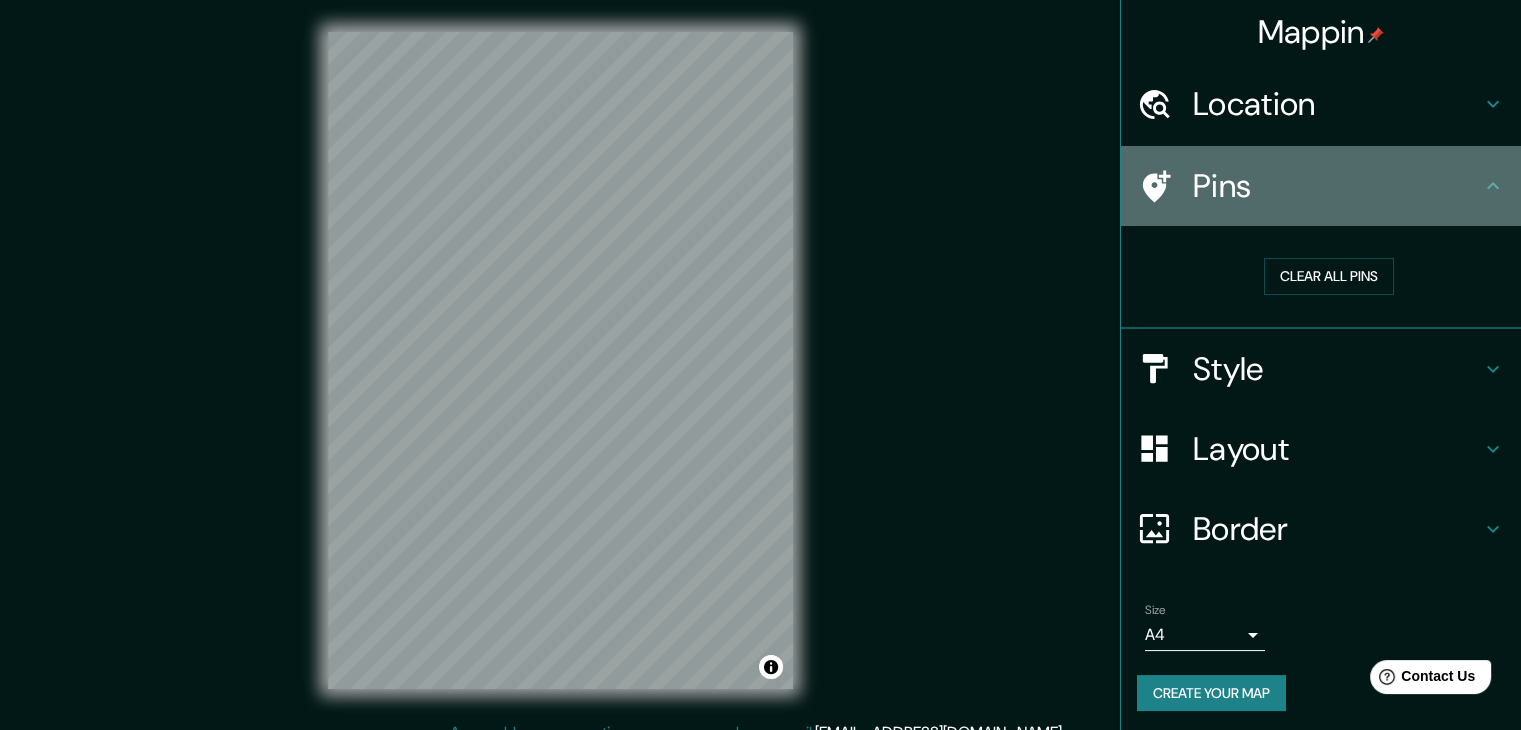 click on "Pins" at bounding box center (1321, 186) 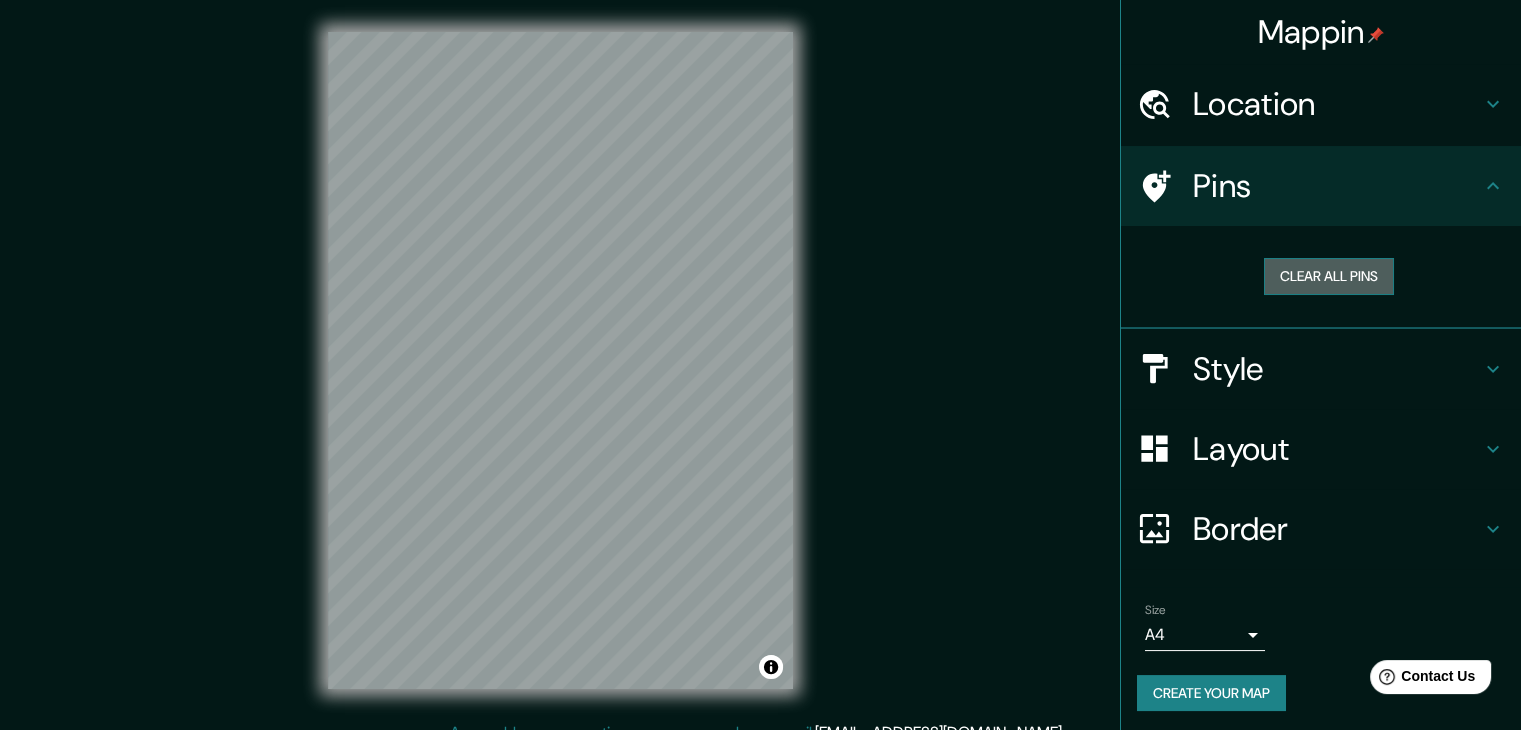 click on "Clear all pins" at bounding box center [1329, 276] 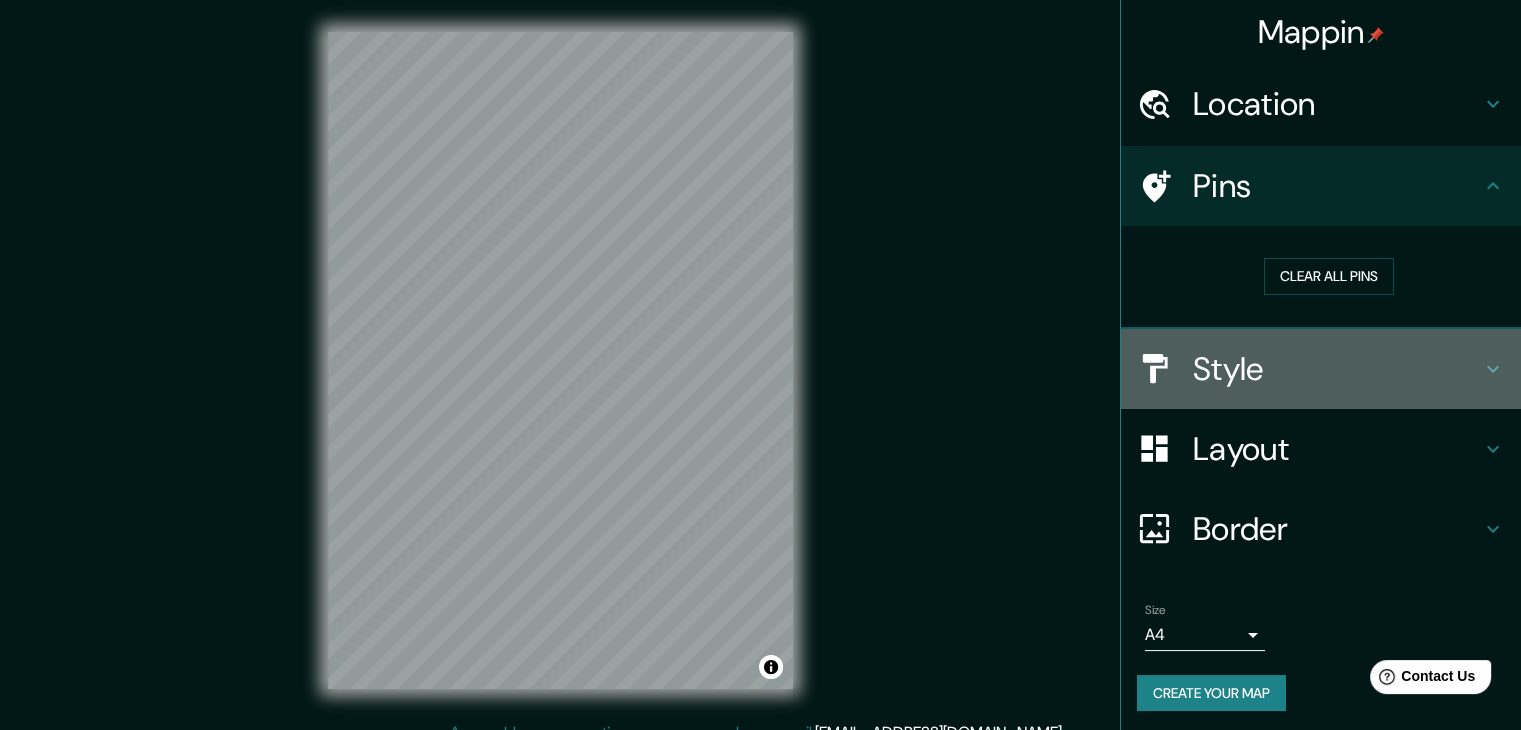 click on "Style" at bounding box center [1337, 369] 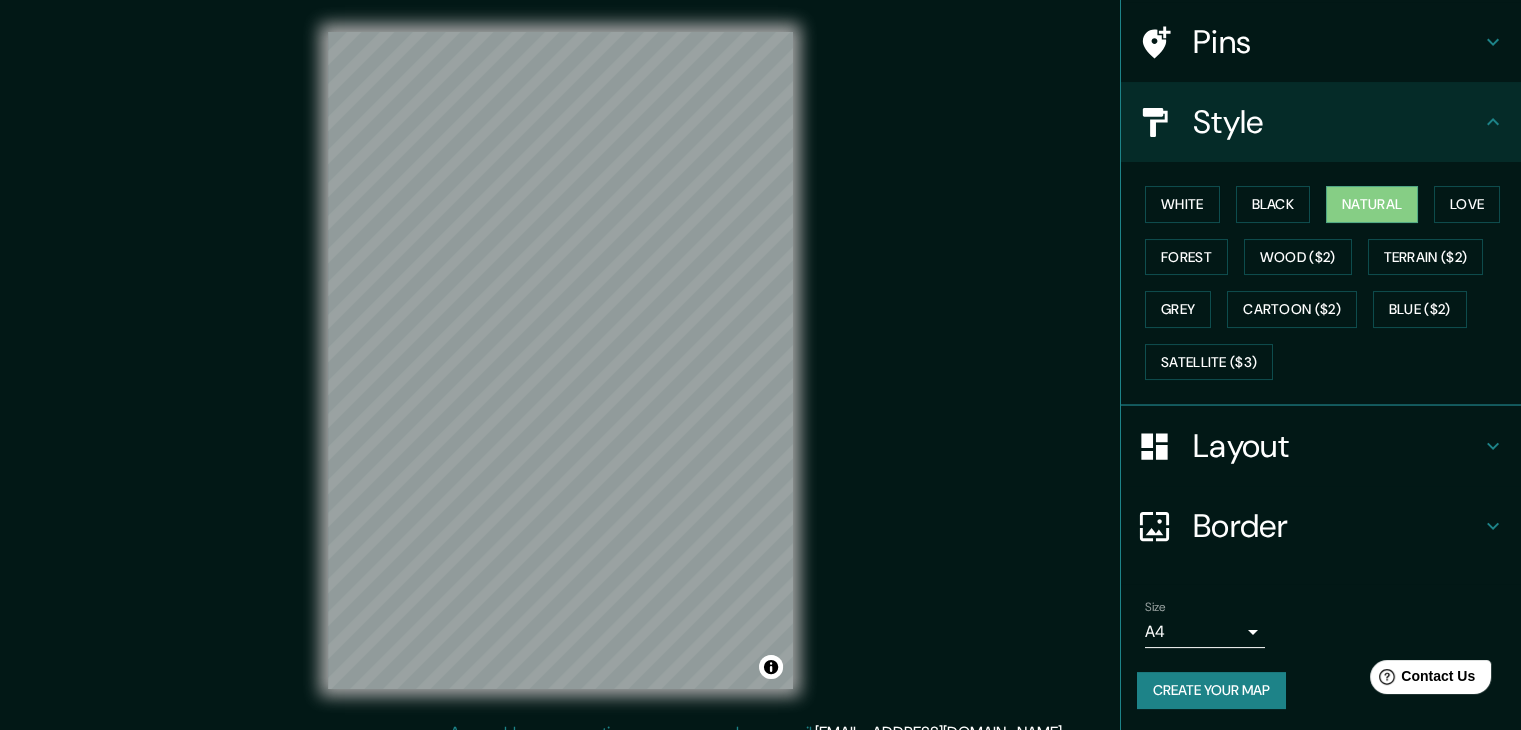 scroll, scrollTop: 143, scrollLeft: 0, axis: vertical 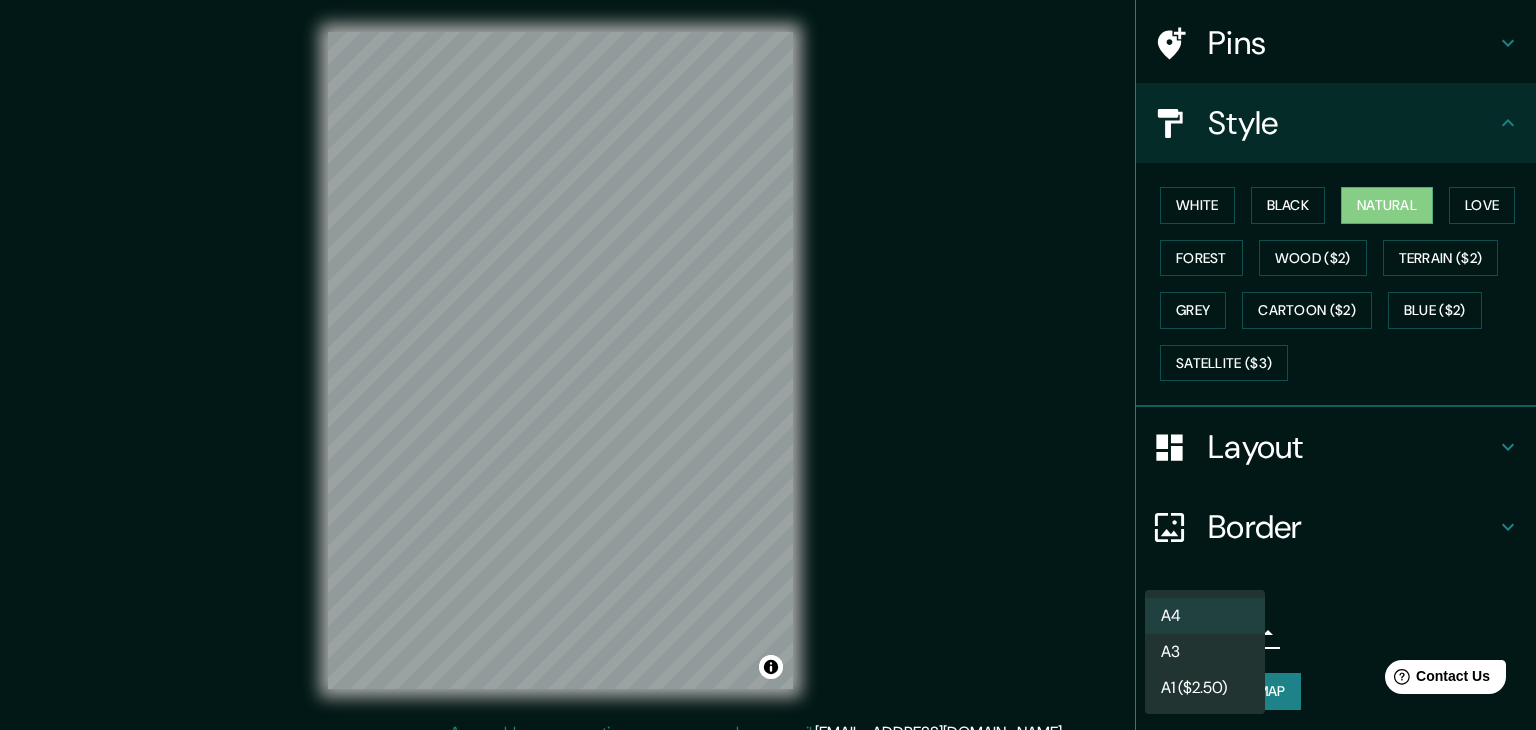 click on "Mappin Location [GEOGRAPHIC_DATA], [GEOGRAPHIC_DATA], [GEOGRAPHIC_DATA] Pins Style [PERSON_NAME] Black Natural Love Forest [PERSON_NAME] ($2) Terrain ($2) Grey Cartoon ($2) Blue ($2) Satellite ($3) Layout Border Choose a border.  Hint : you can make layers of the frame opaque to create some cool effects. None Simple Transparent Fancy Size A4 single Create your map © Mapbox   © OpenStreetMap   Improve this map Any problems, suggestions, or concerns please email    [EMAIL_ADDRESS][DOMAIN_NAME] . . . A4 A3 A1 ($2.50)" at bounding box center (768, 365) 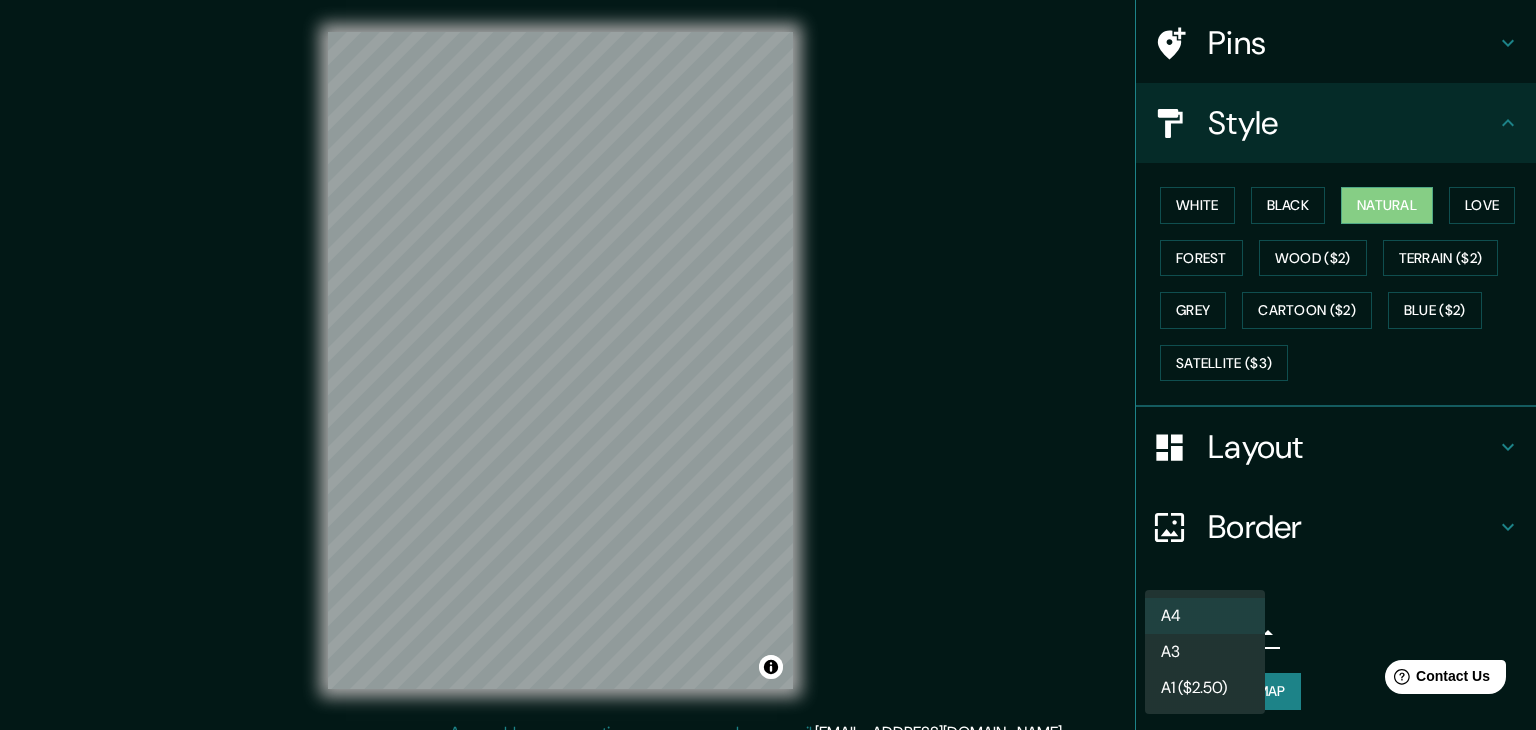 click at bounding box center [768, 365] 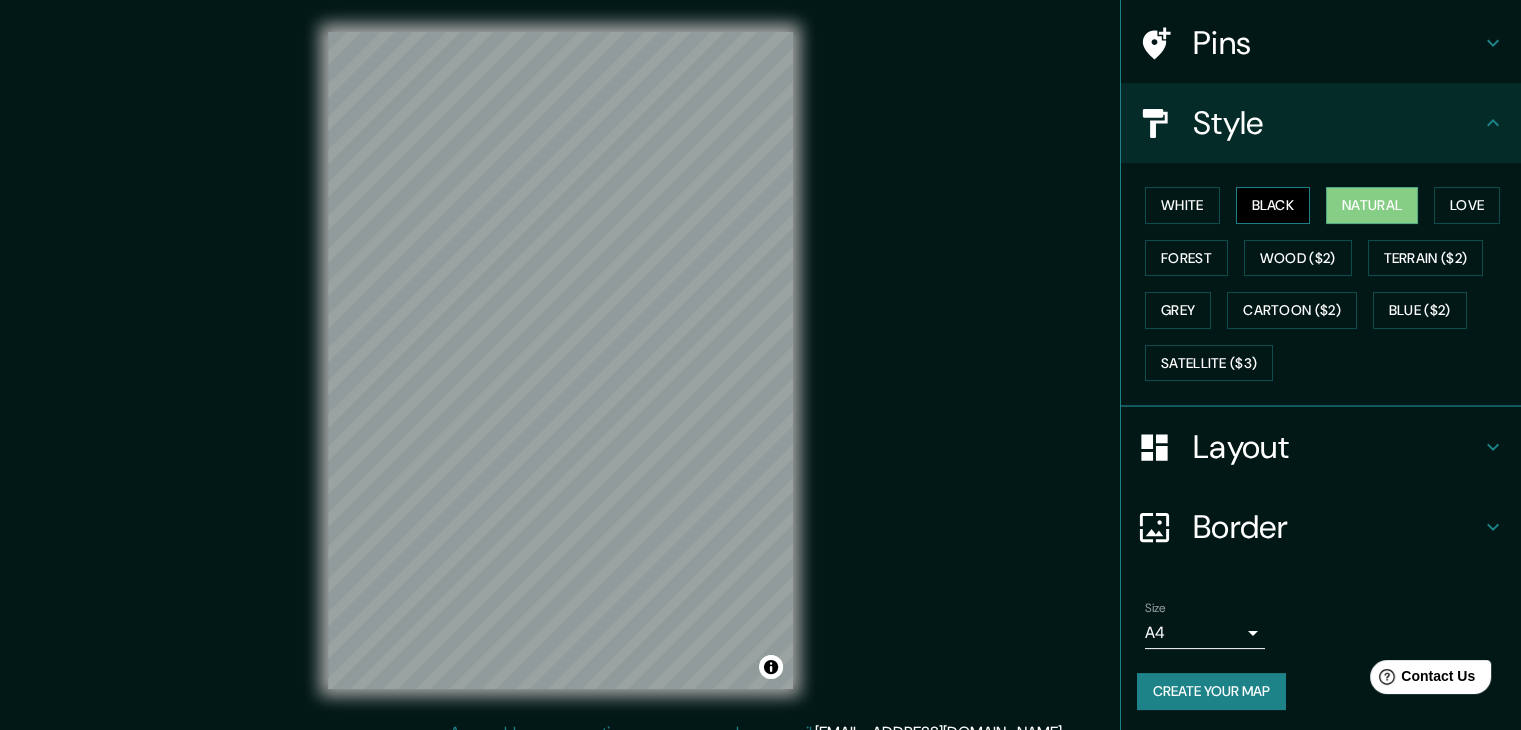 scroll, scrollTop: 0, scrollLeft: 0, axis: both 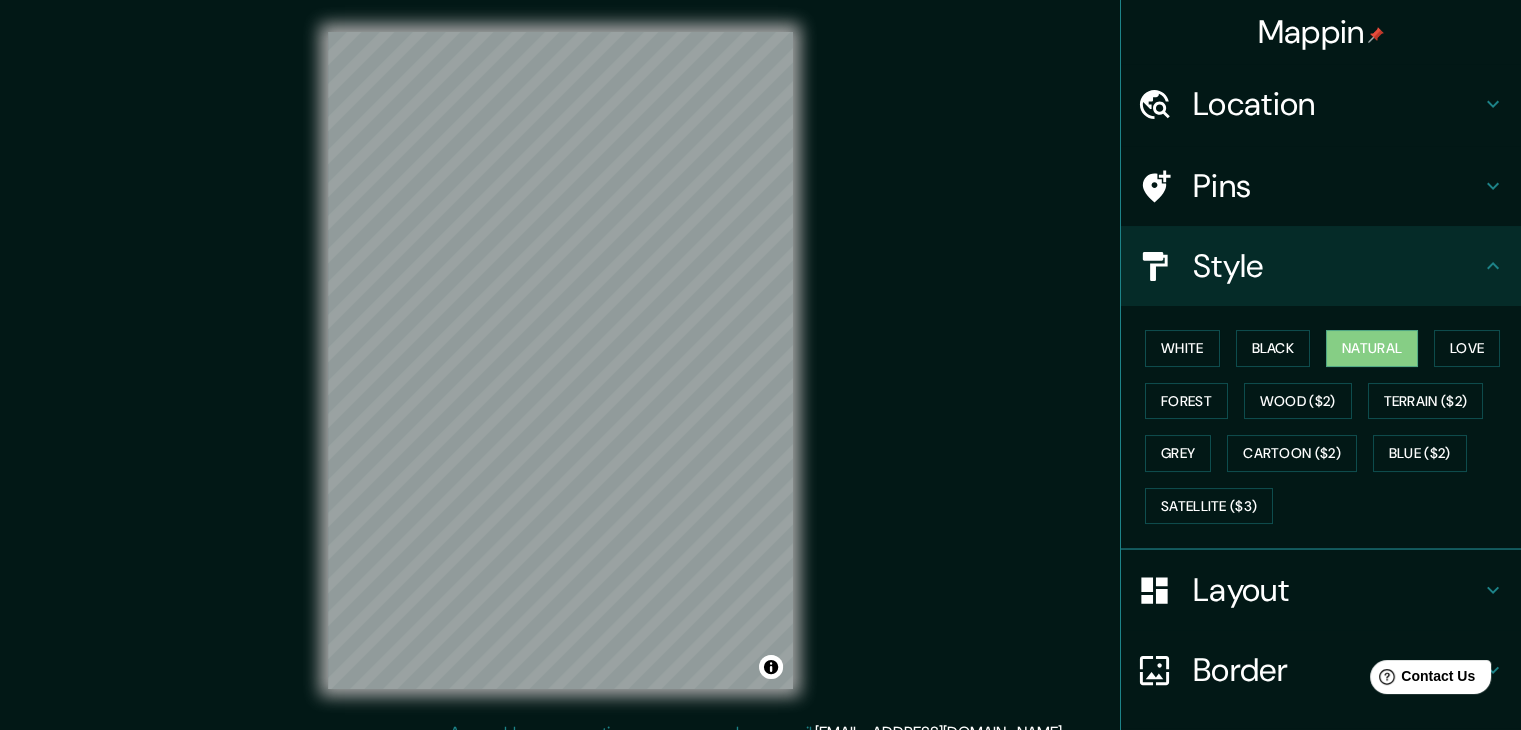click on "Location" at bounding box center [1337, 104] 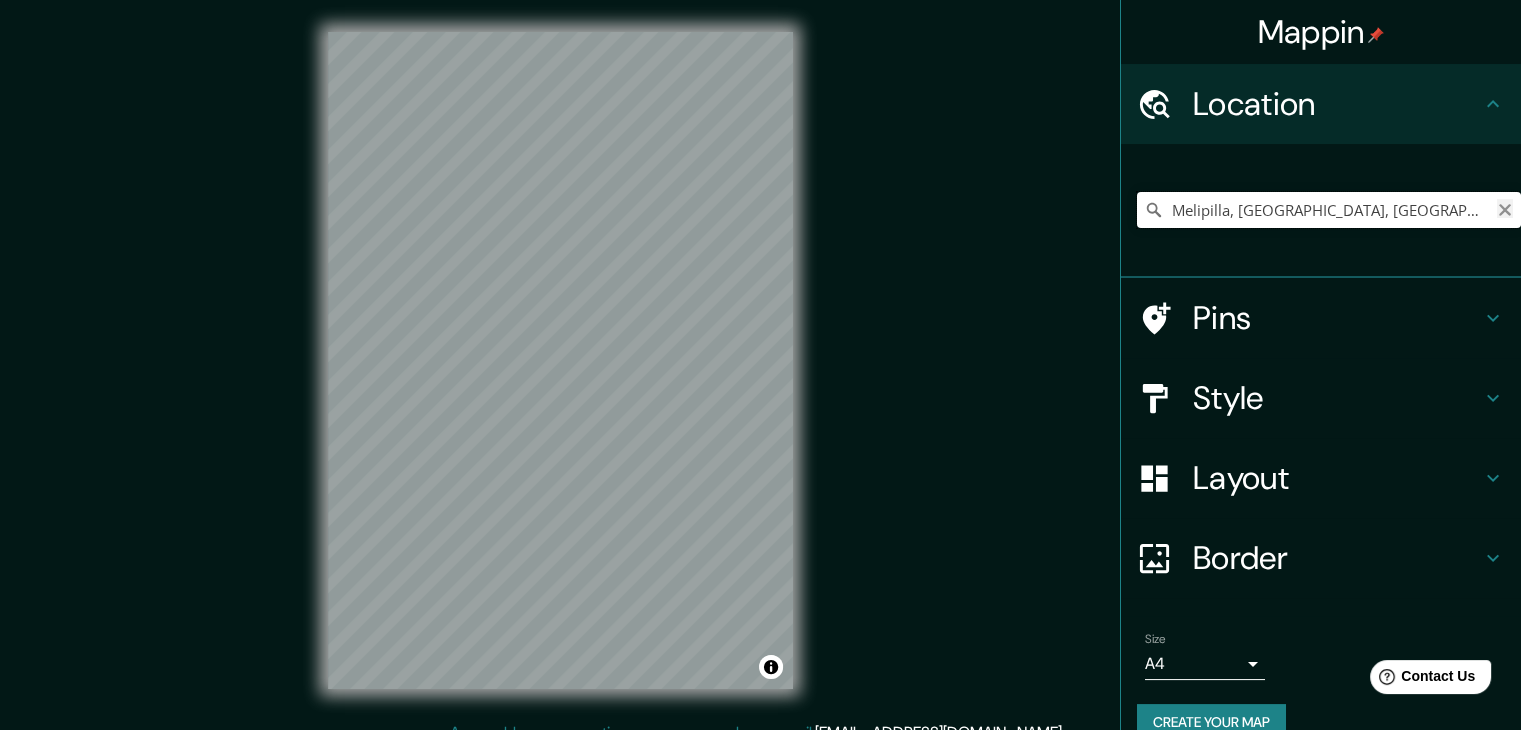 scroll, scrollTop: 0, scrollLeft: 31, axis: horizontal 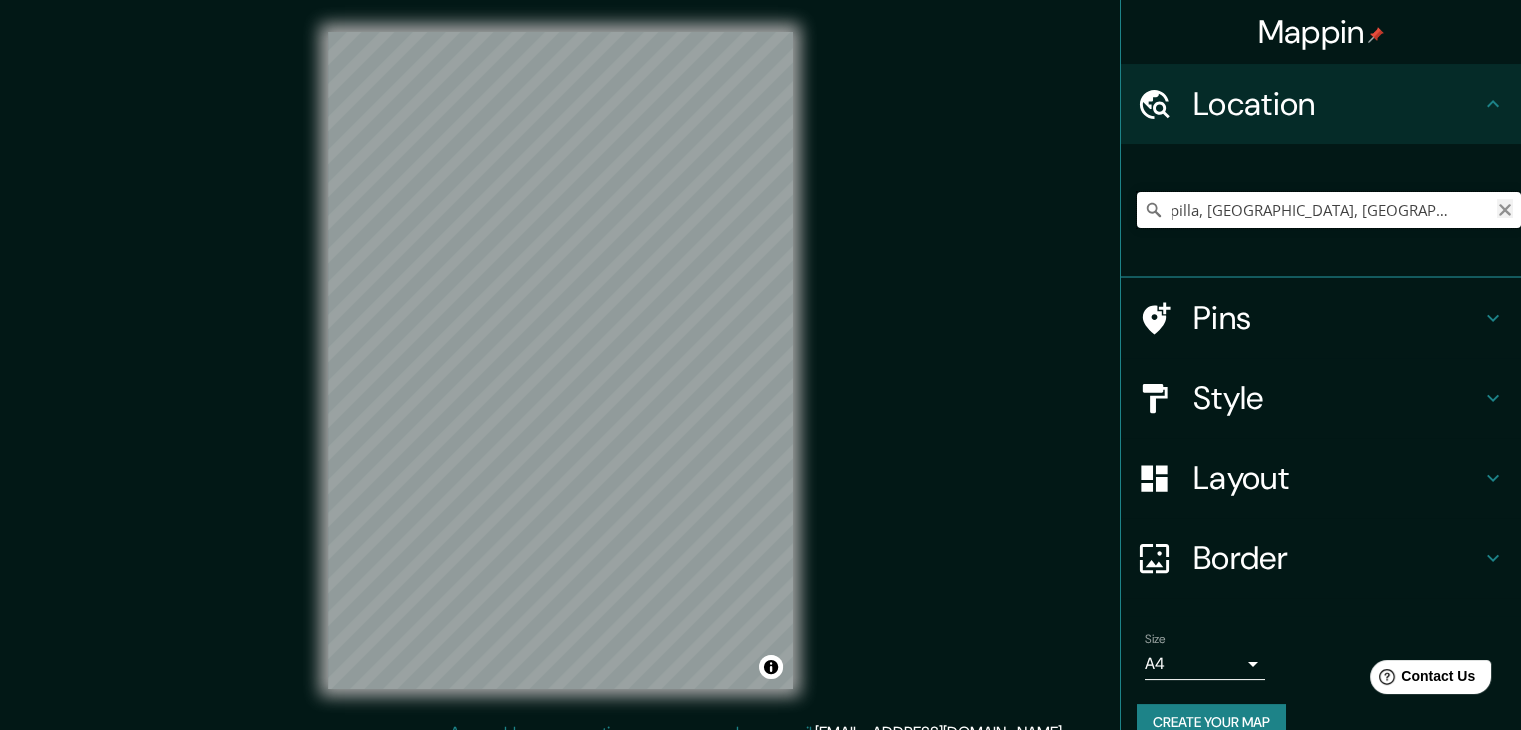 drag, startPoint x: 1160, startPoint y: 209, endPoint x: 1495, endPoint y: 213, distance: 335.02386 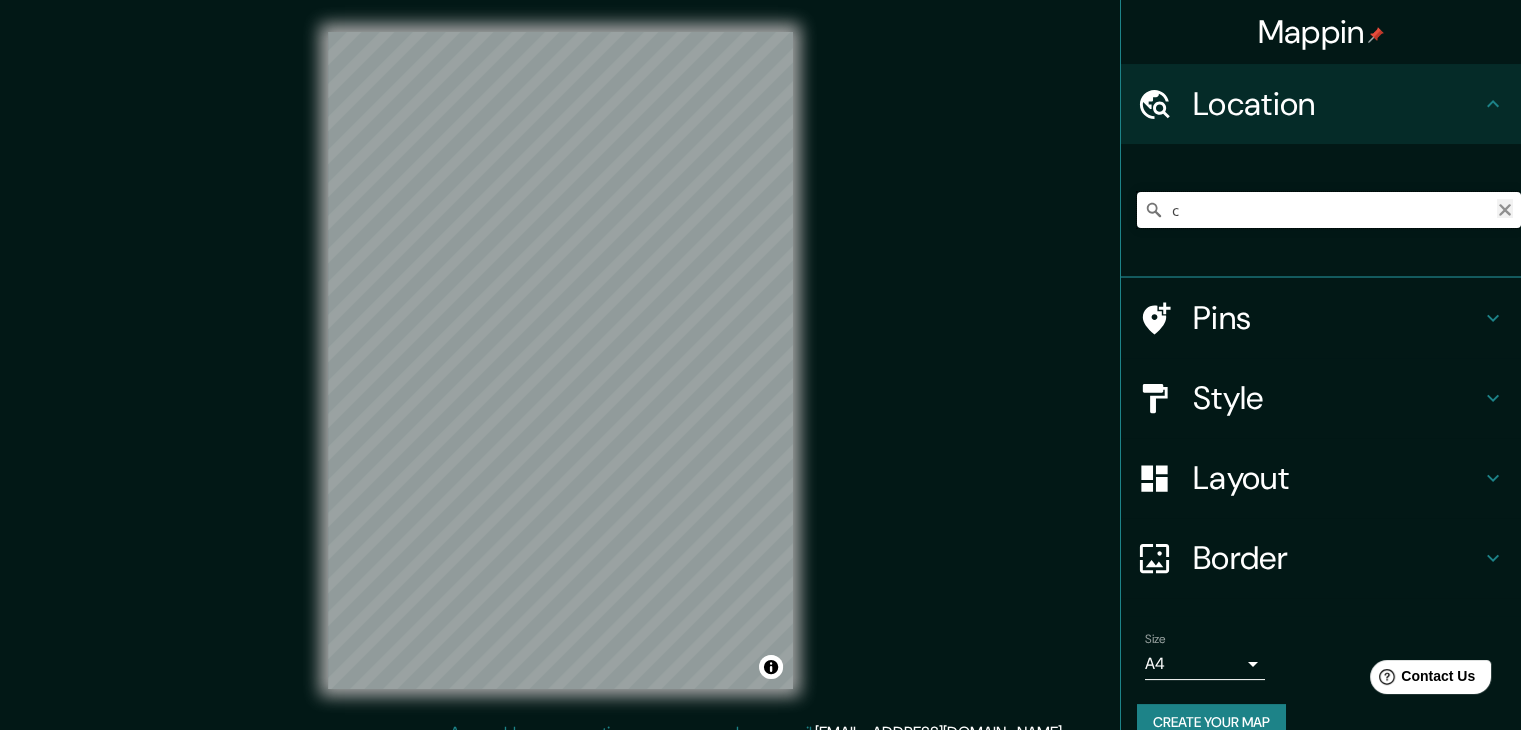 scroll, scrollTop: 0, scrollLeft: 0, axis: both 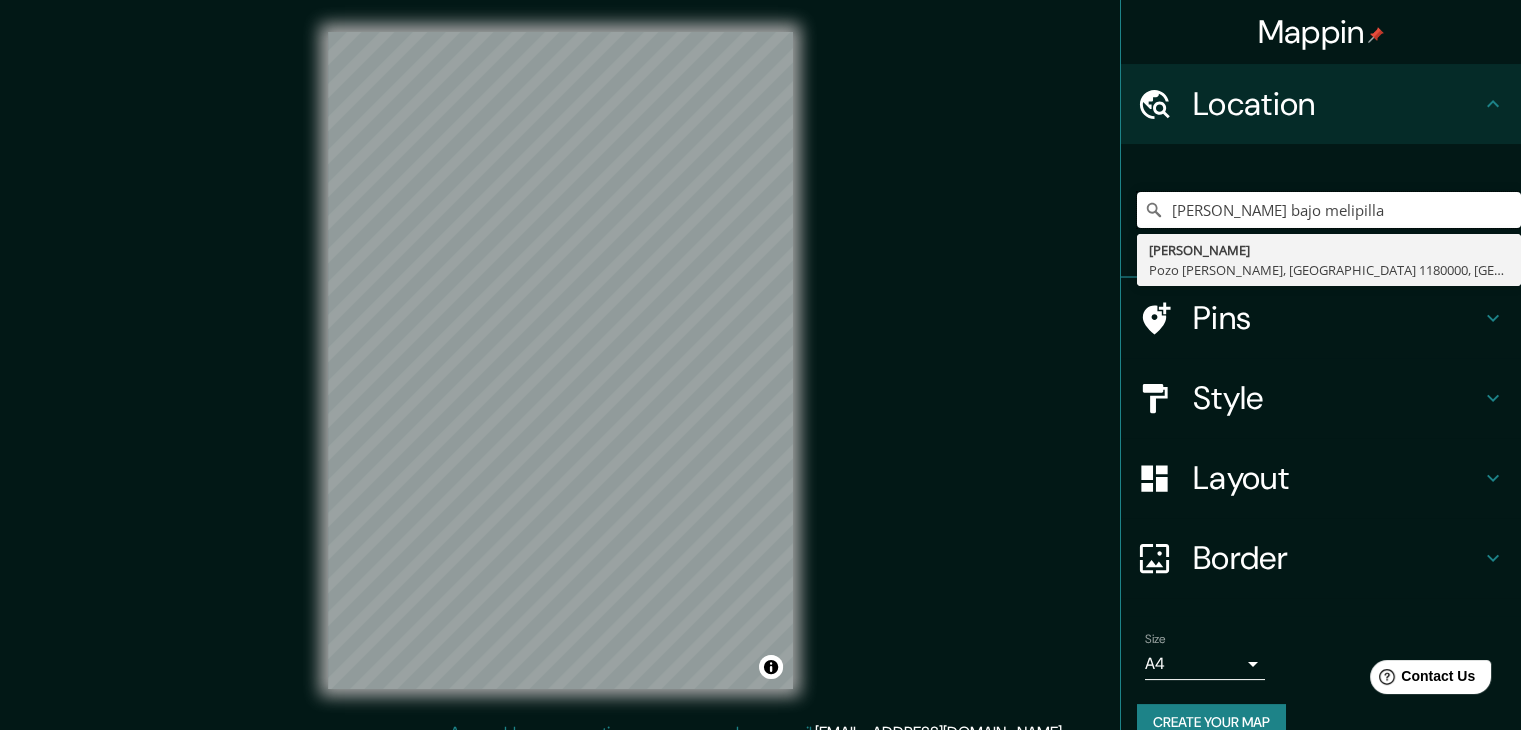 drag, startPoint x: 1373, startPoint y: 203, endPoint x: 1248, endPoint y: 185, distance: 126.28935 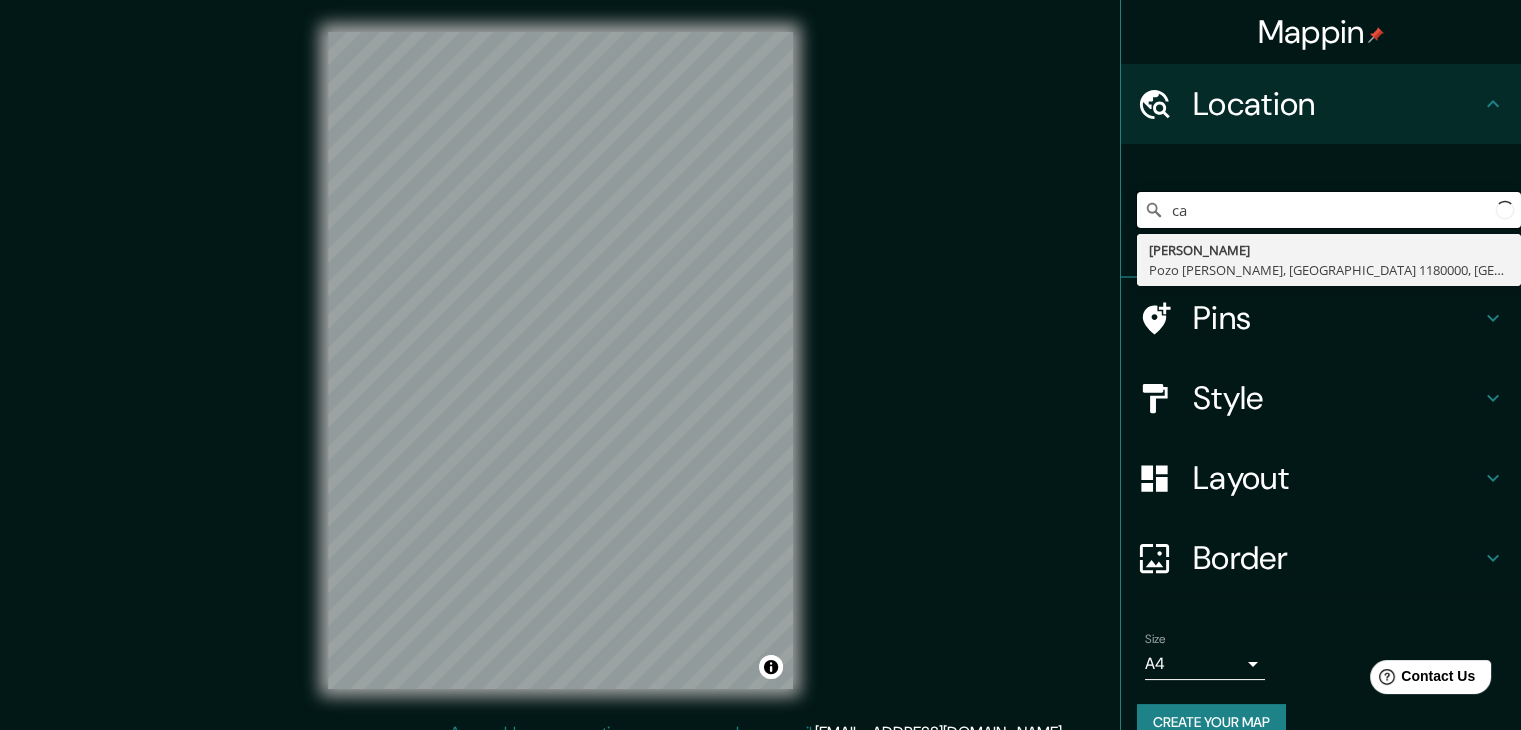 type on "c" 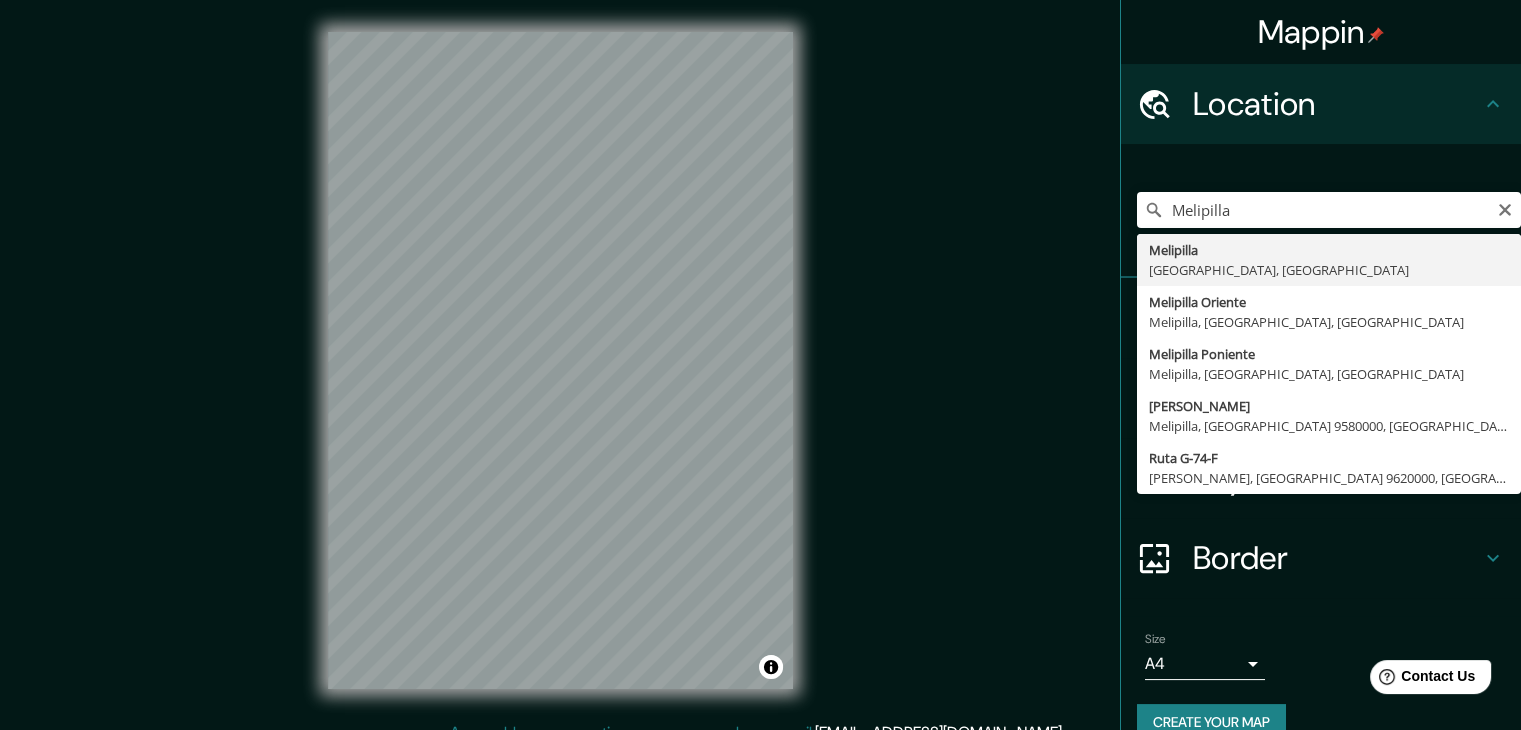 type on "Melipilla, [GEOGRAPHIC_DATA], [GEOGRAPHIC_DATA]" 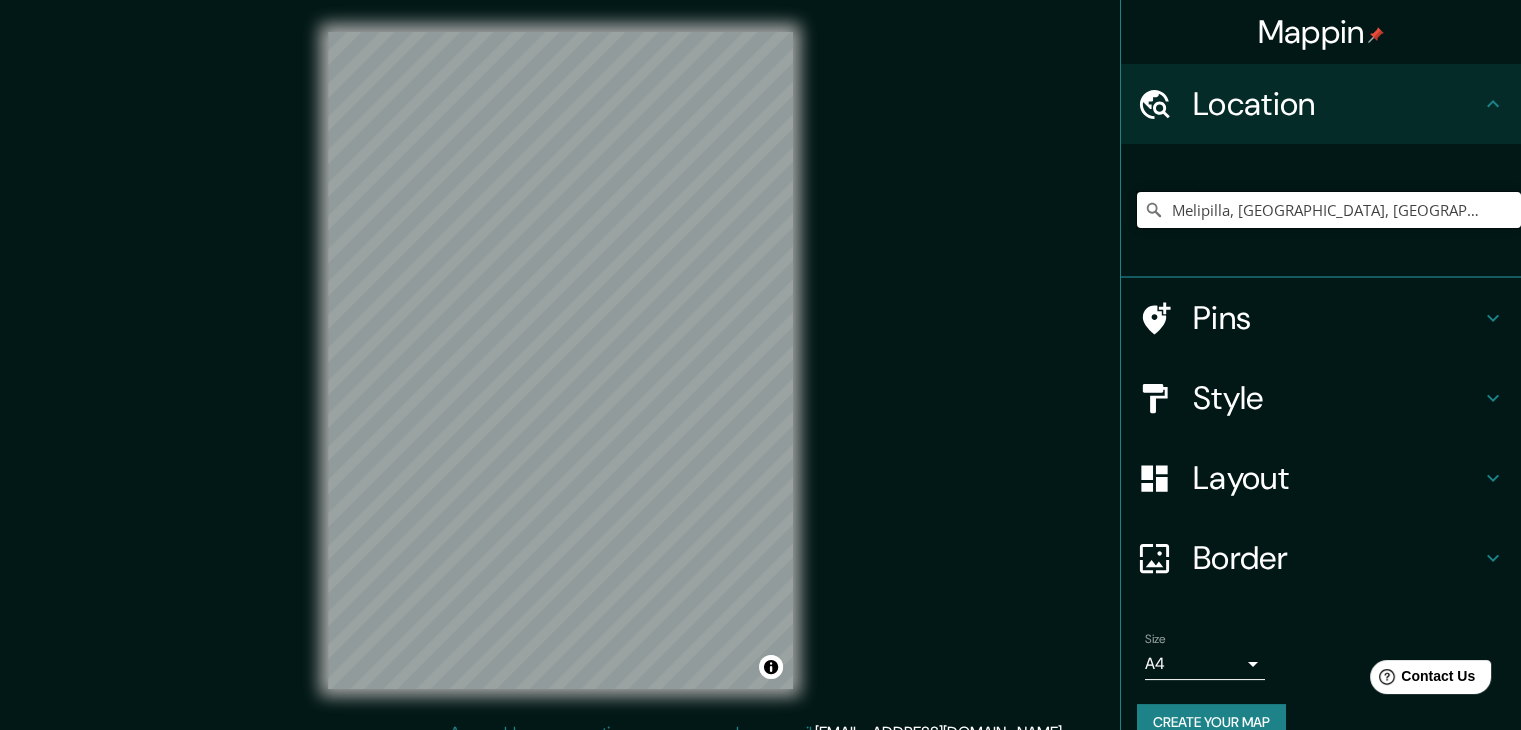 scroll, scrollTop: 0, scrollLeft: 0, axis: both 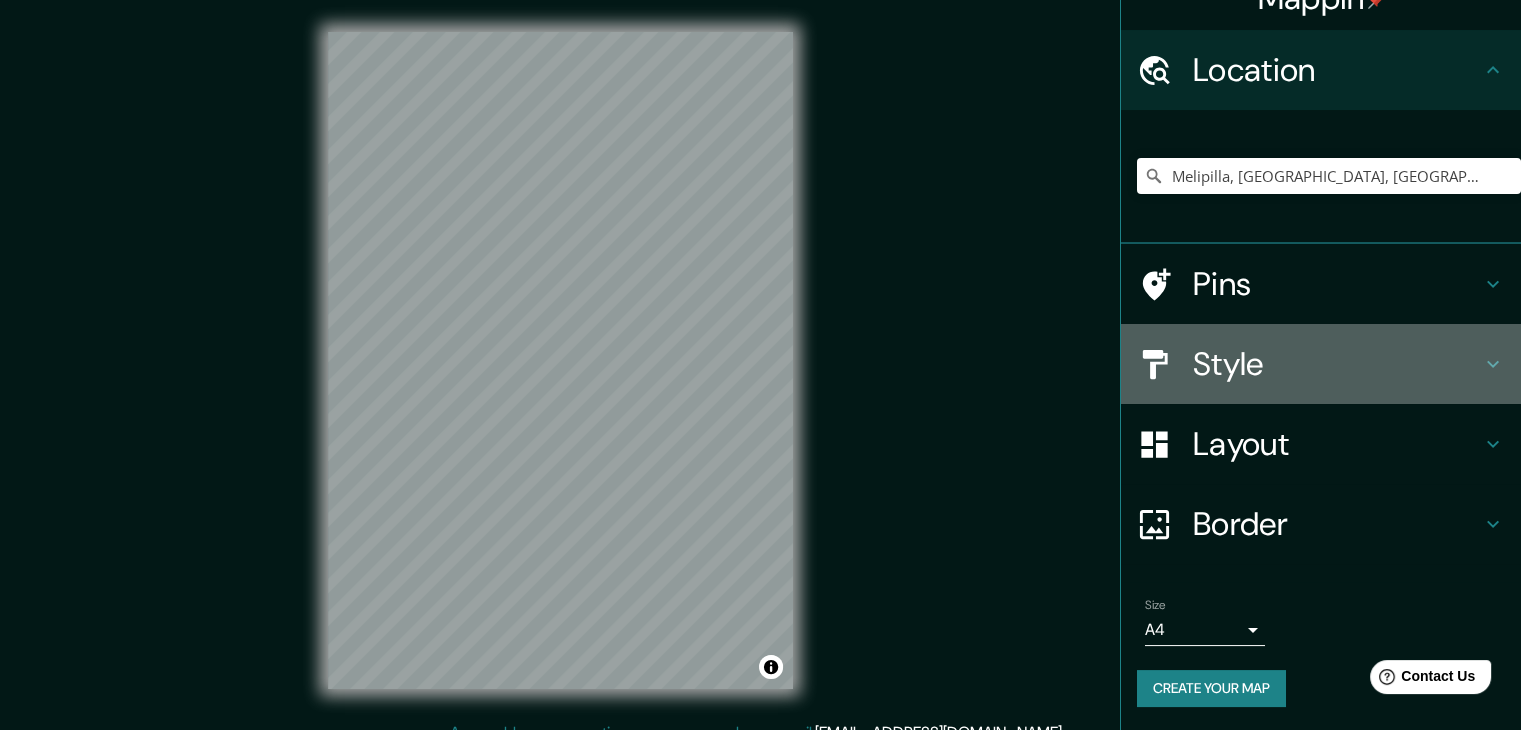 click on "Style" at bounding box center (1337, 364) 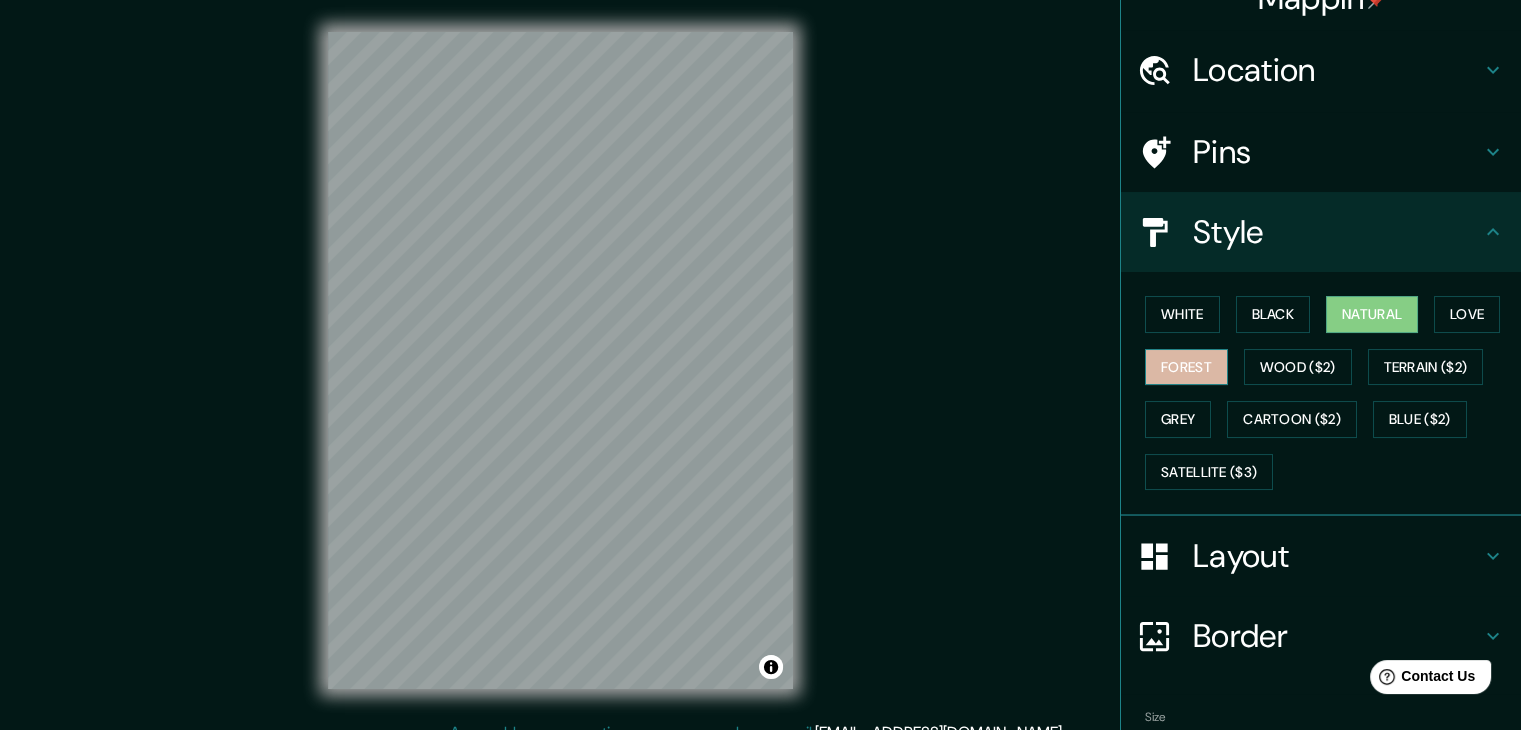 click on "Forest" at bounding box center [1186, 367] 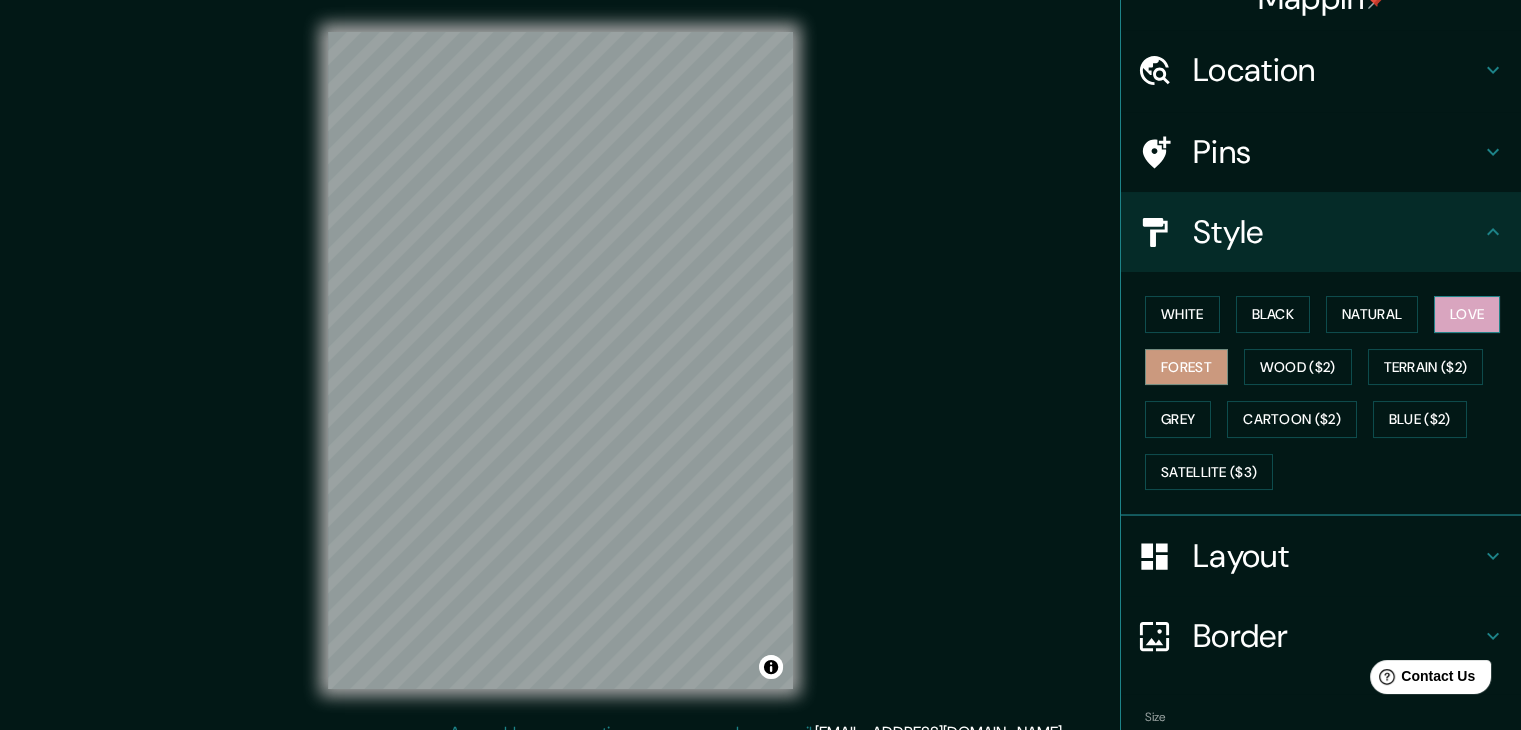 click on "Love" at bounding box center (1467, 314) 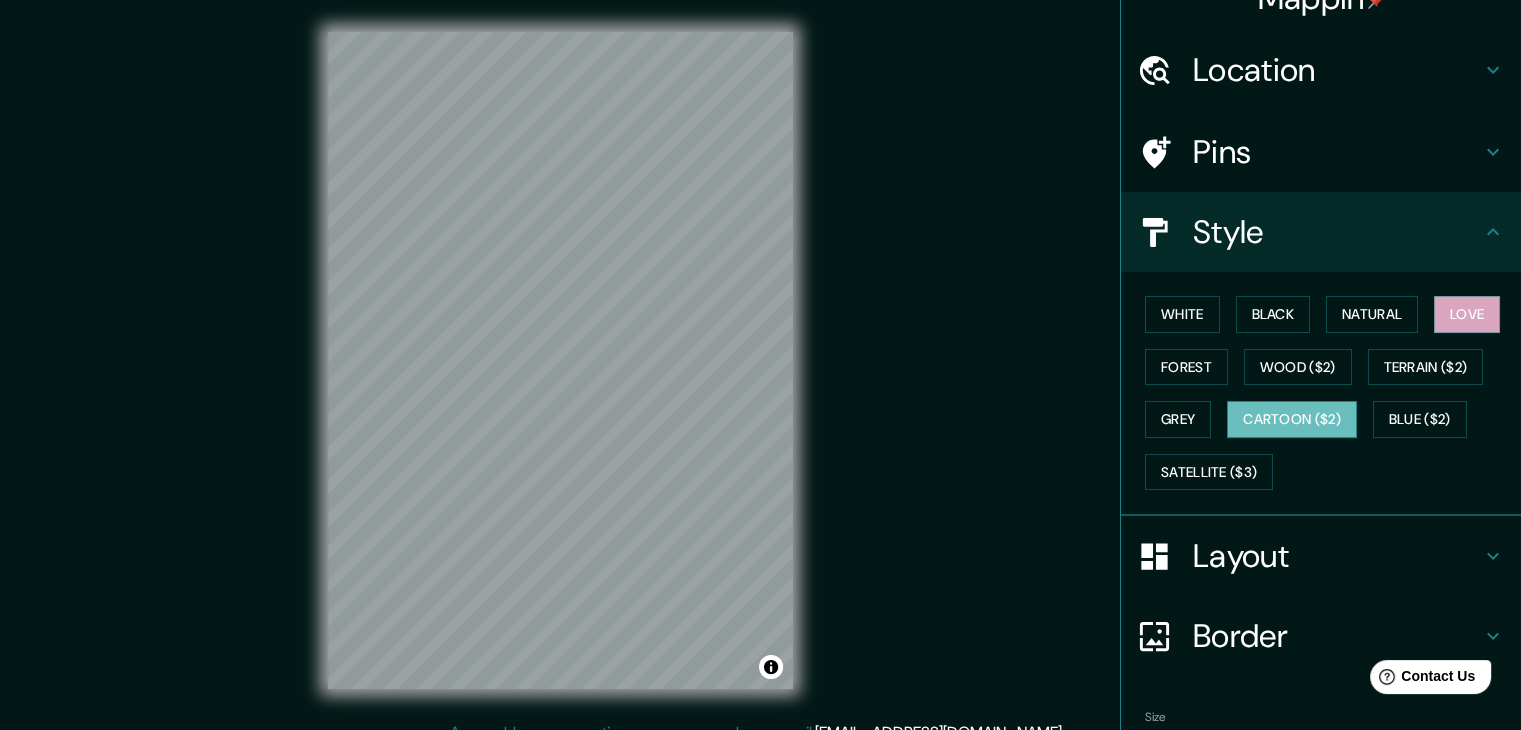 click on "Cartoon ($2)" at bounding box center (1292, 419) 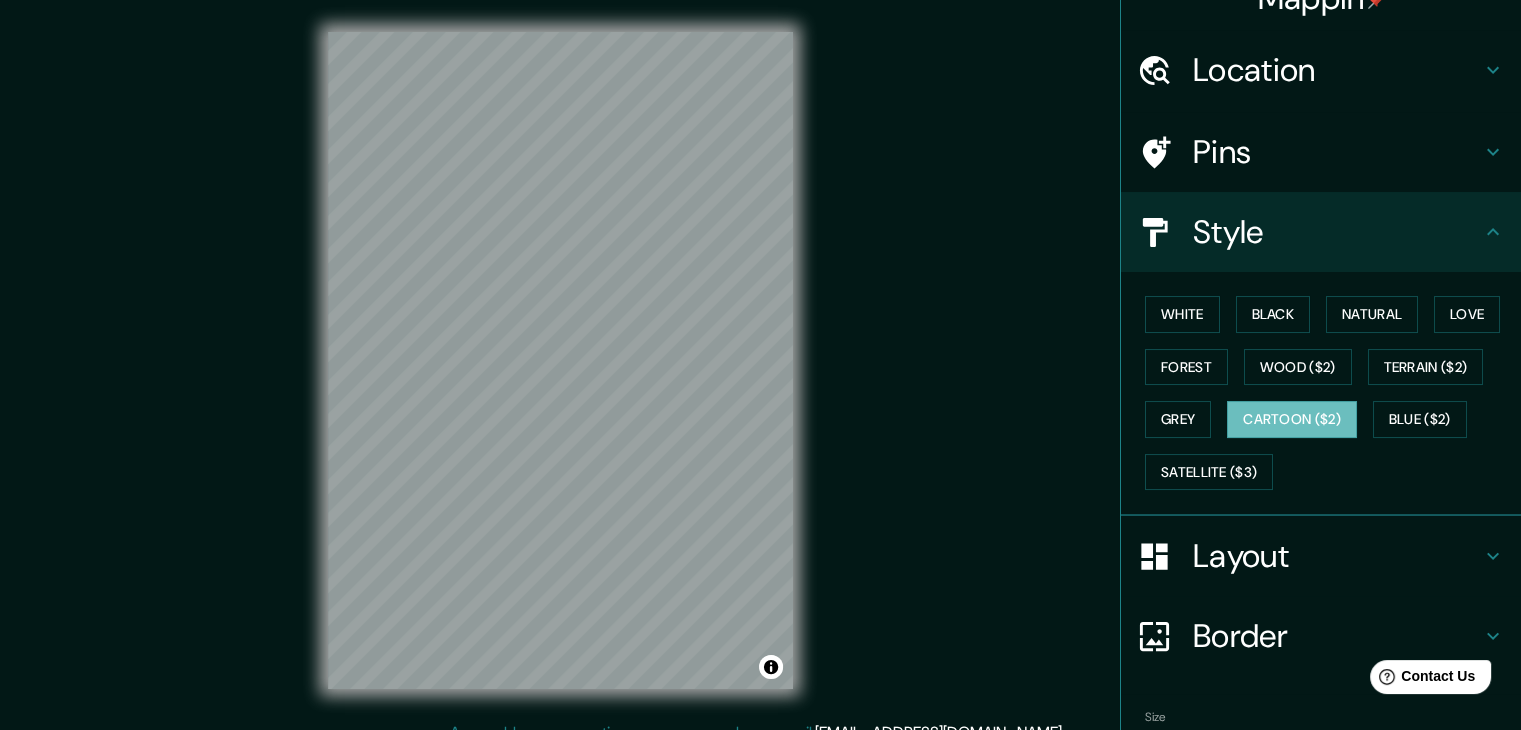 click on "Pins" at bounding box center [1337, 152] 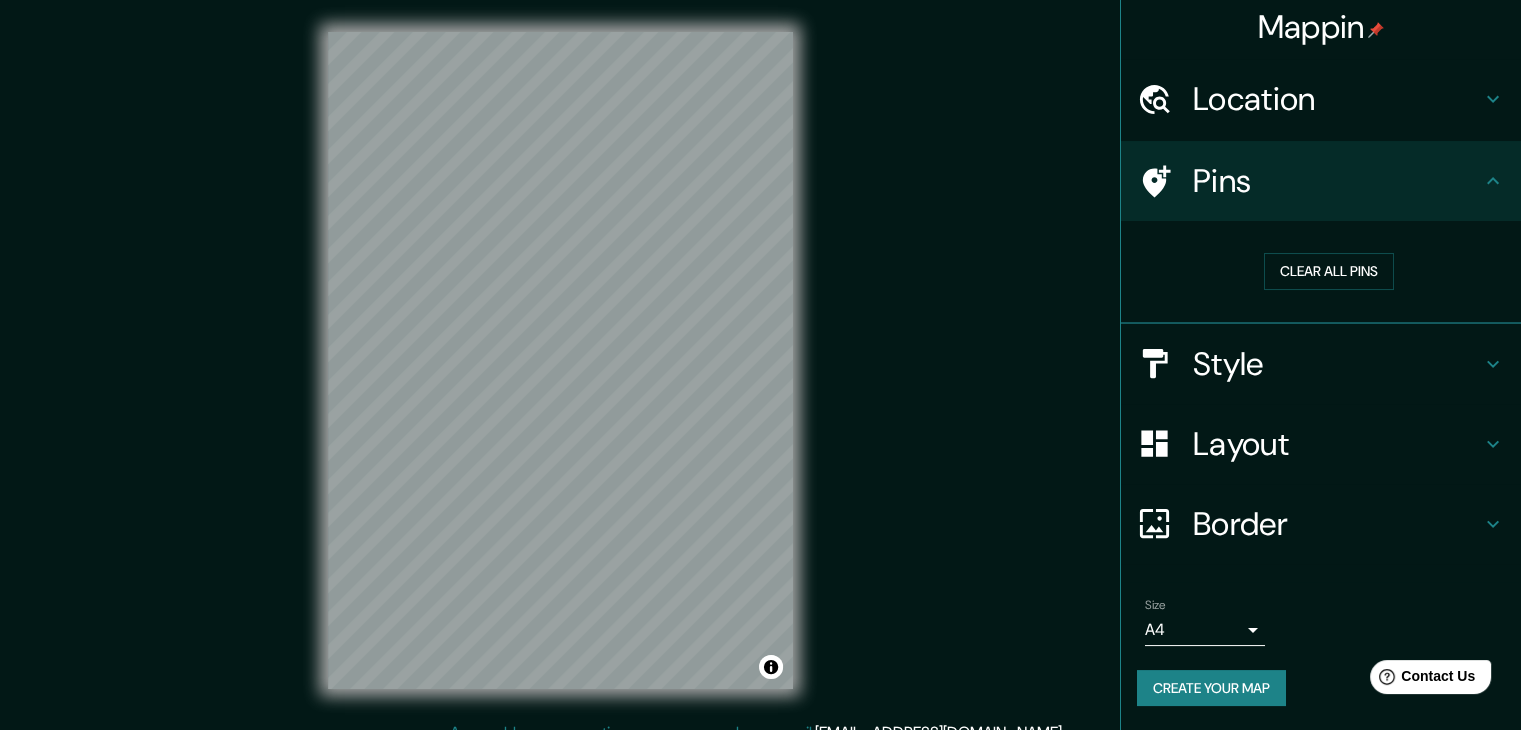 scroll, scrollTop: 4, scrollLeft: 0, axis: vertical 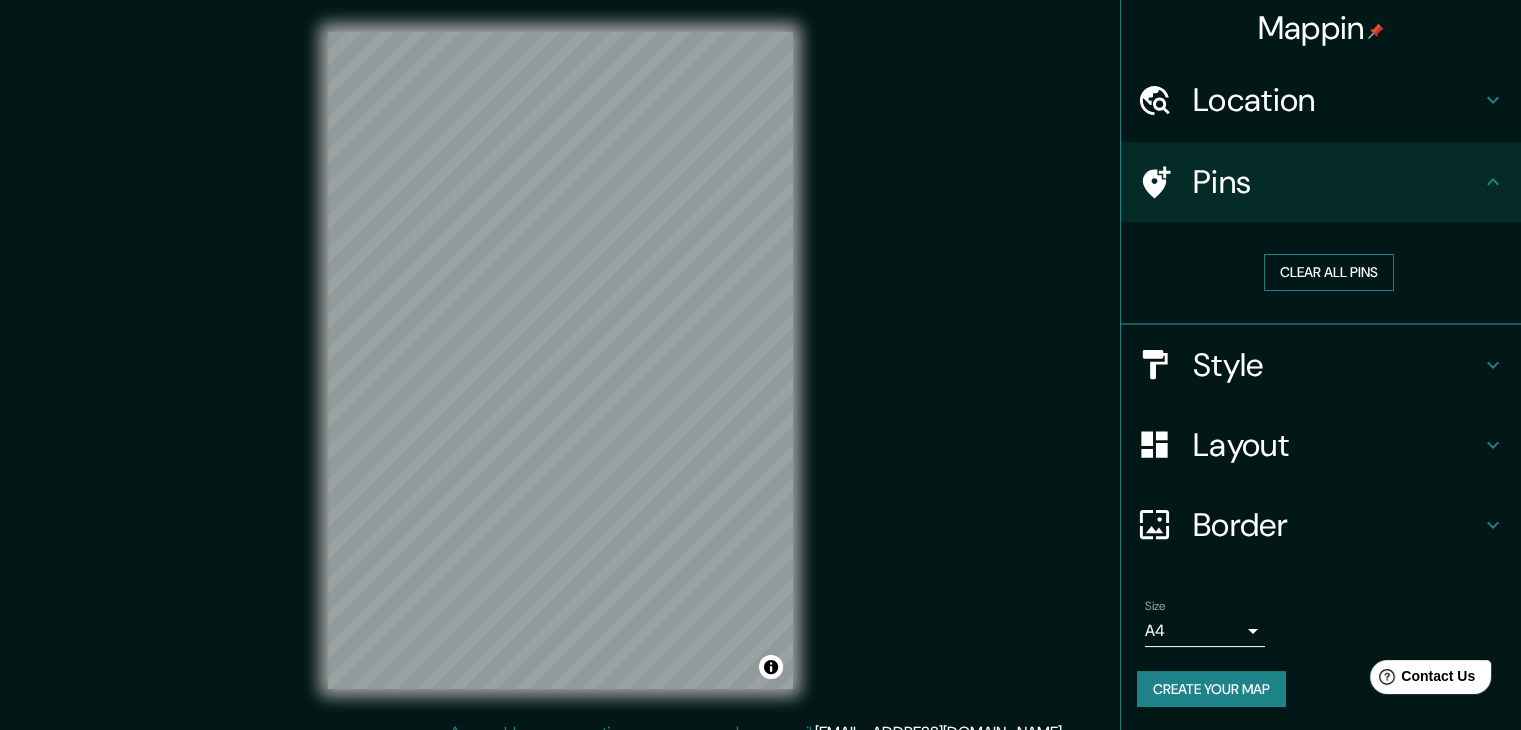 click on "Clear all pins" at bounding box center [1329, 272] 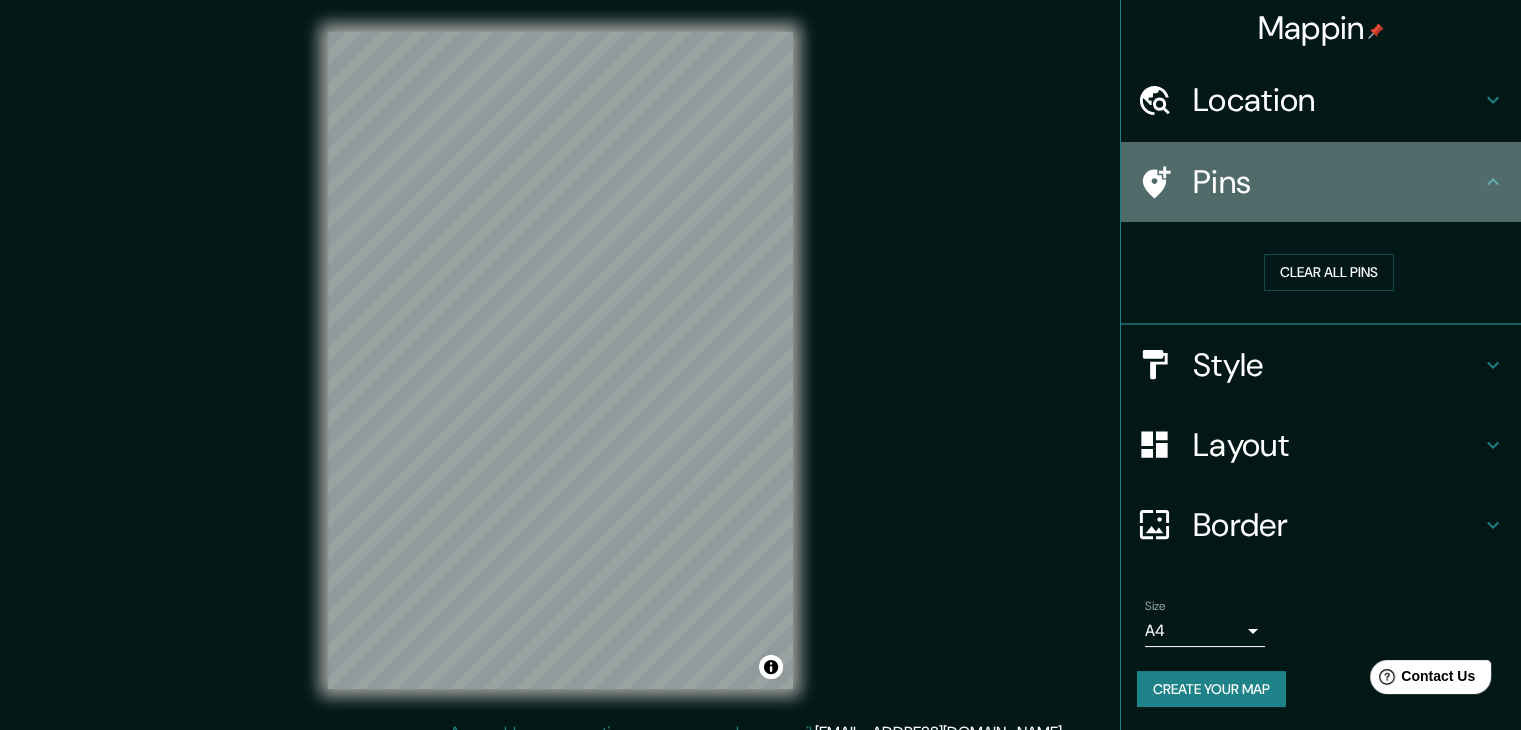 click on "Pins" at bounding box center (1337, 182) 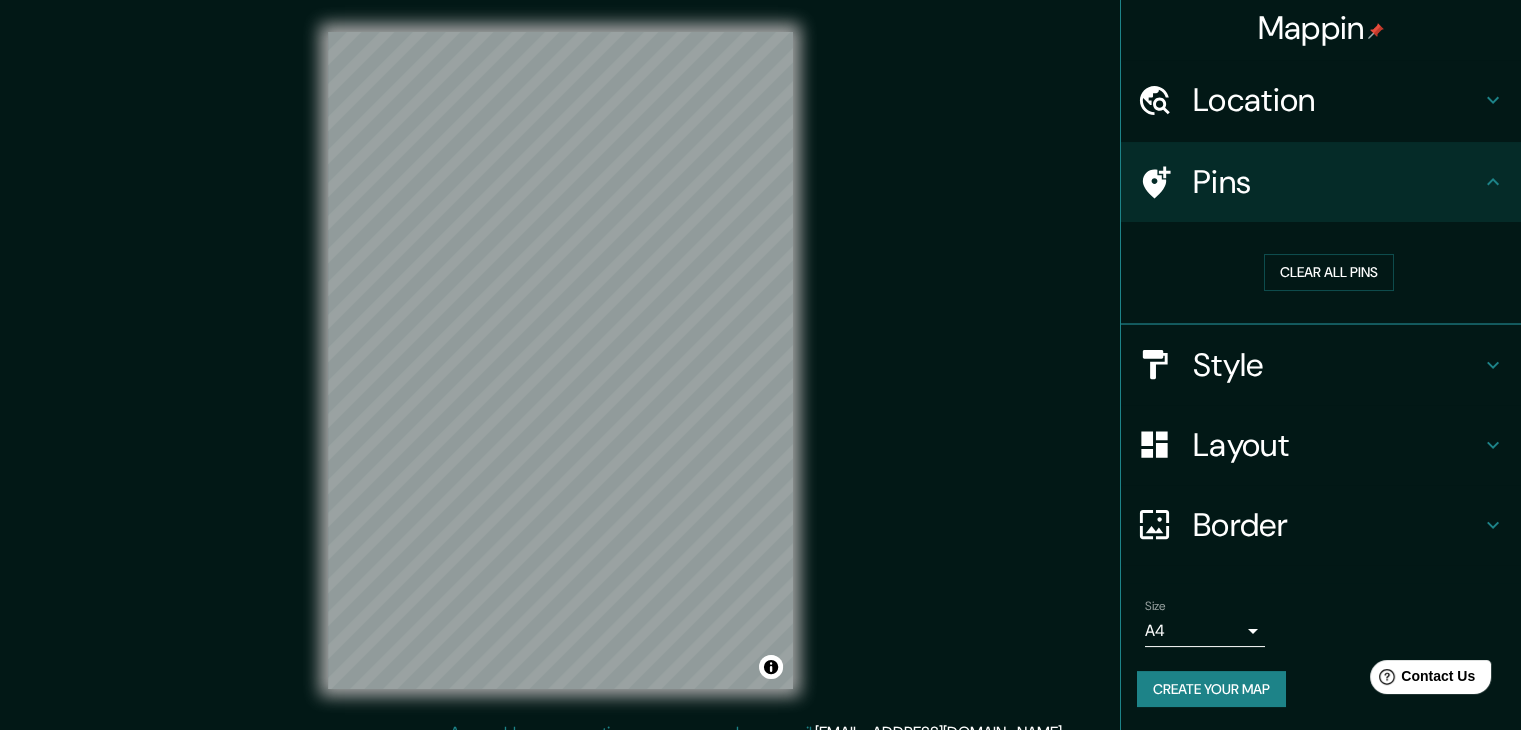 click on "Style" at bounding box center (1337, 365) 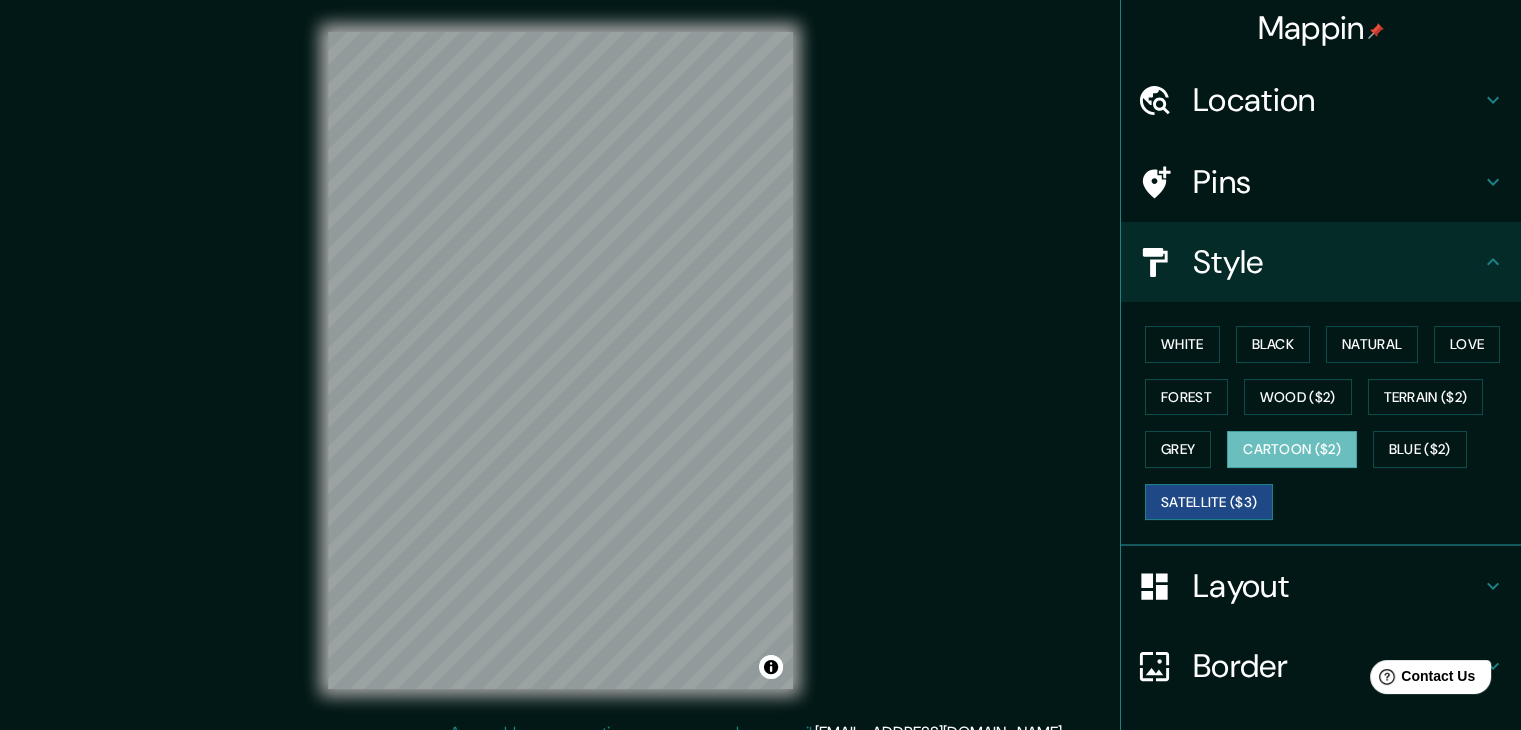 click on "Satellite ($3)" at bounding box center (1209, 502) 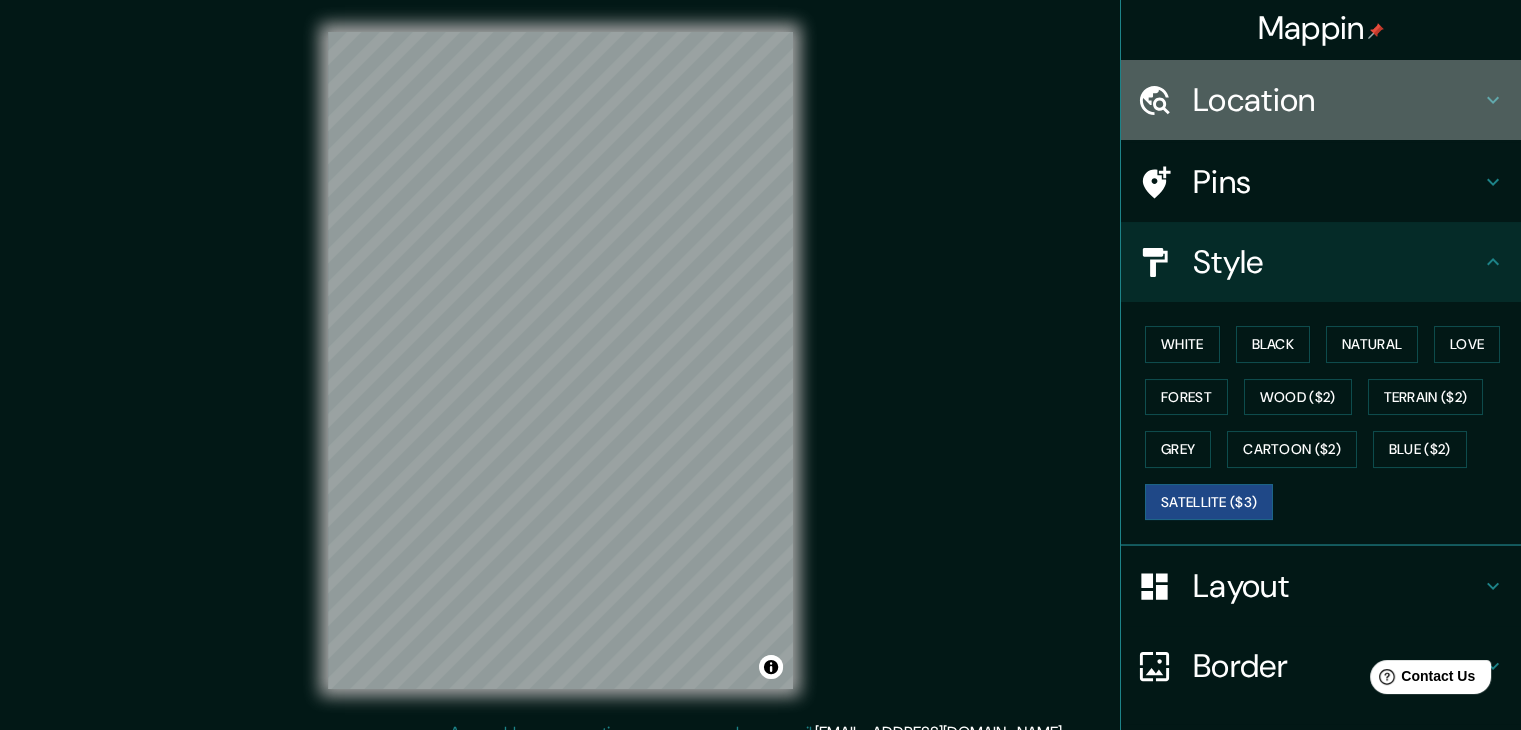 click on "Location" at bounding box center [1337, 100] 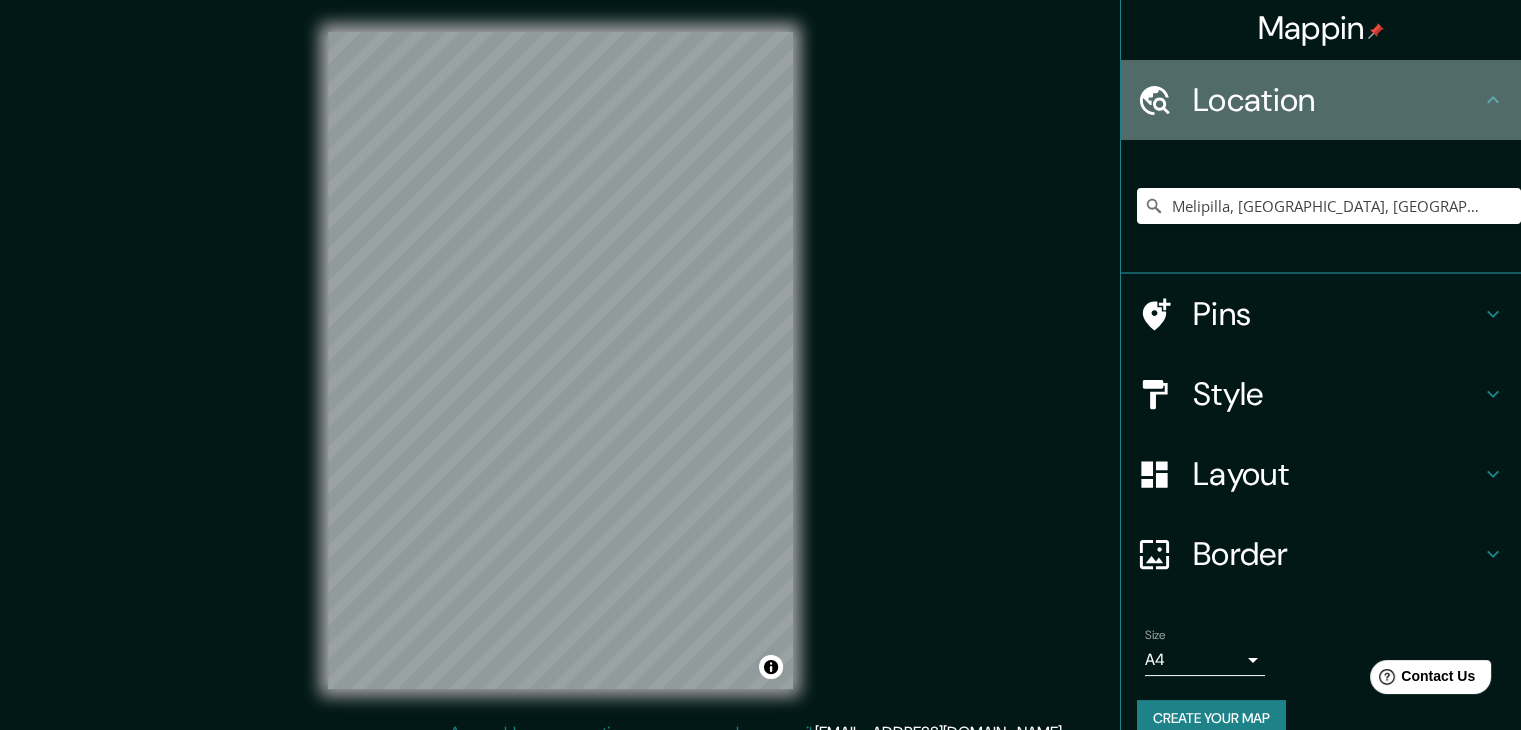 click on "Location" at bounding box center (1337, 100) 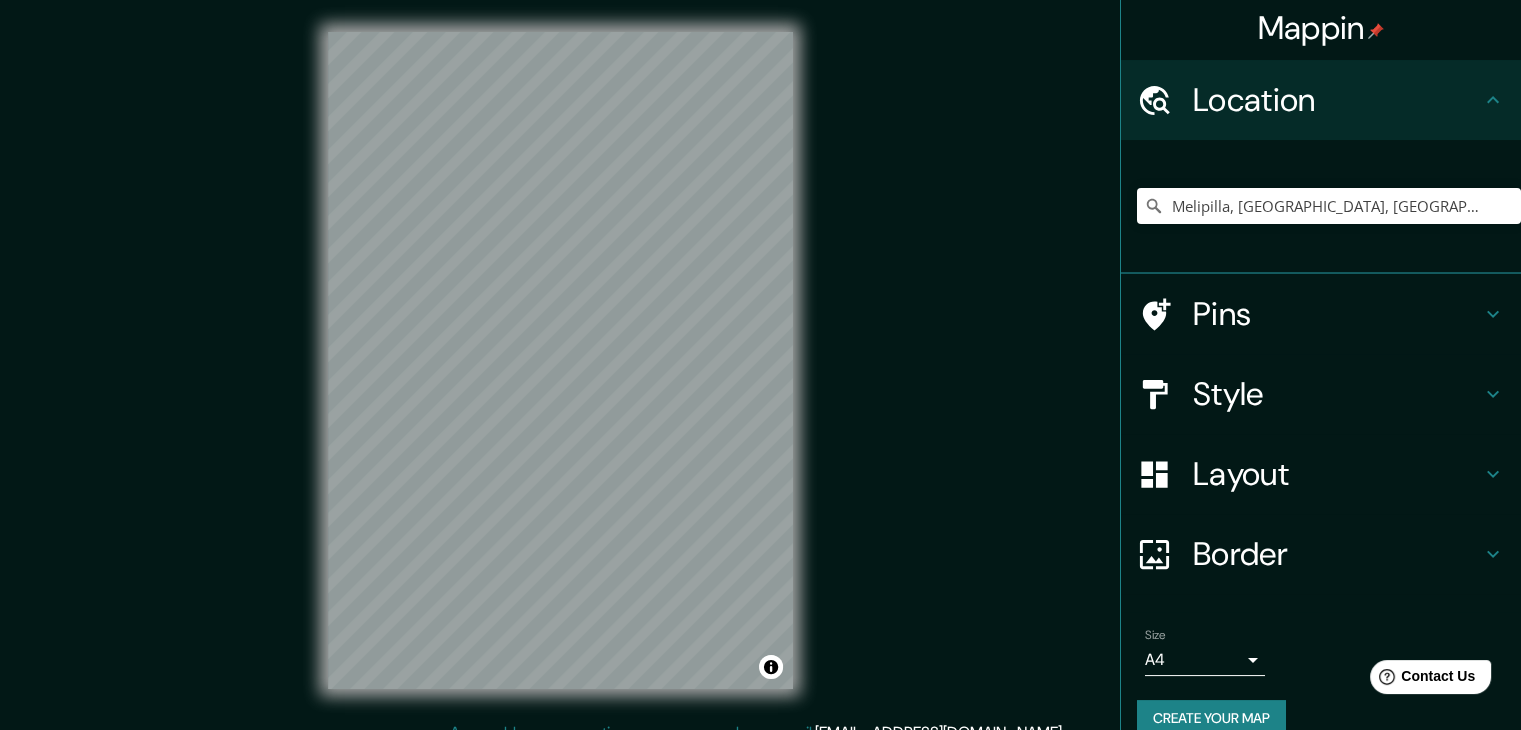 click on "Style" at bounding box center [1337, 394] 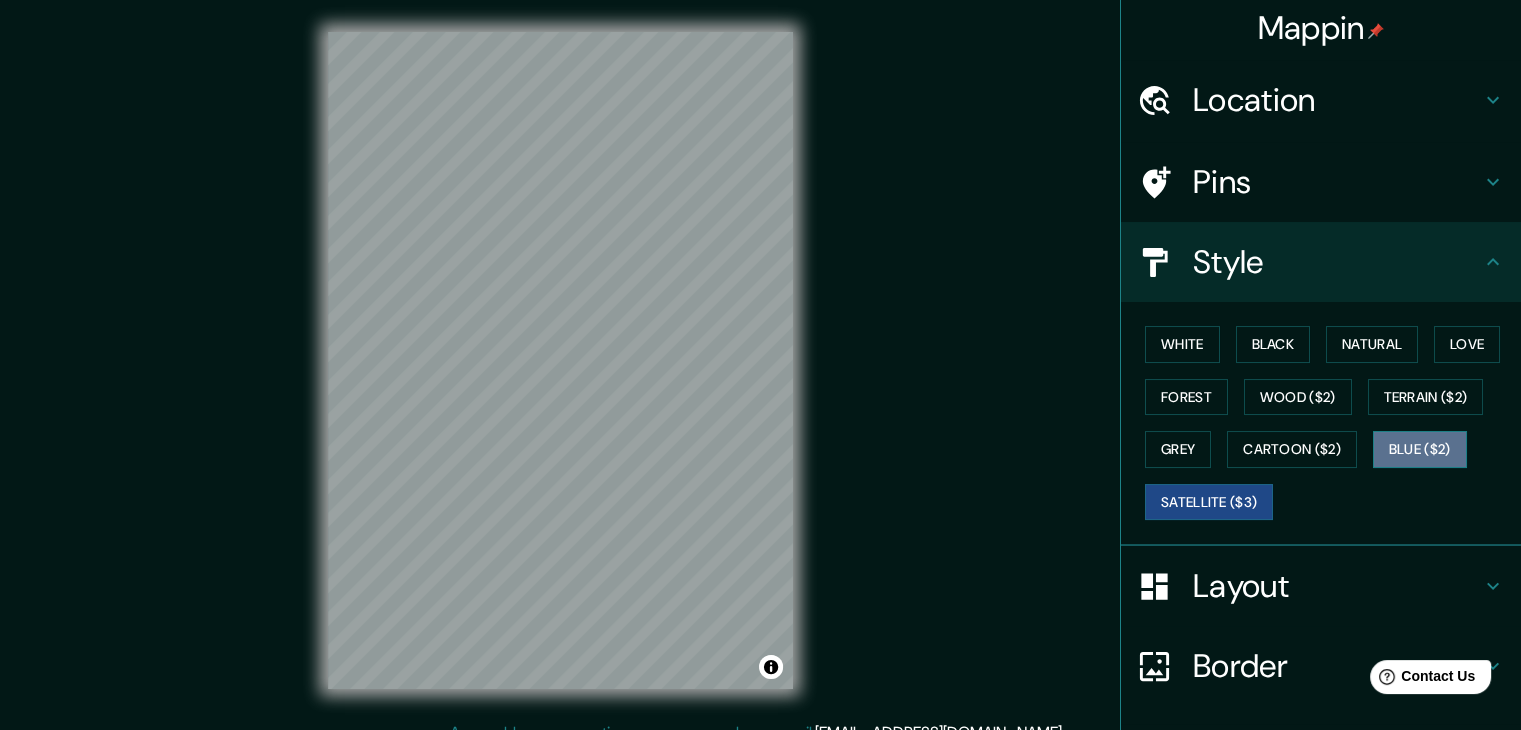 click on "Blue ($2)" at bounding box center (1420, 449) 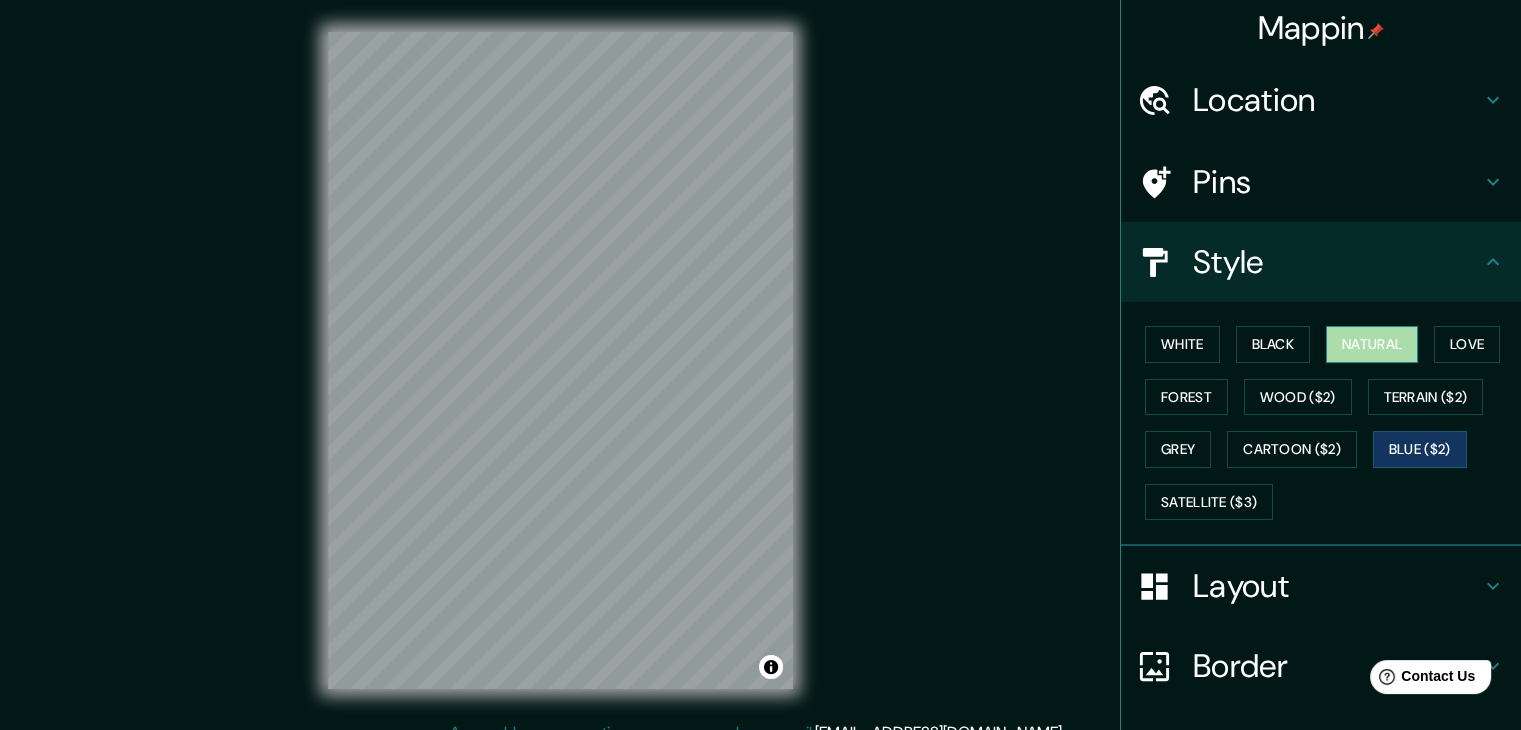 click on "Natural" at bounding box center [1372, 344] 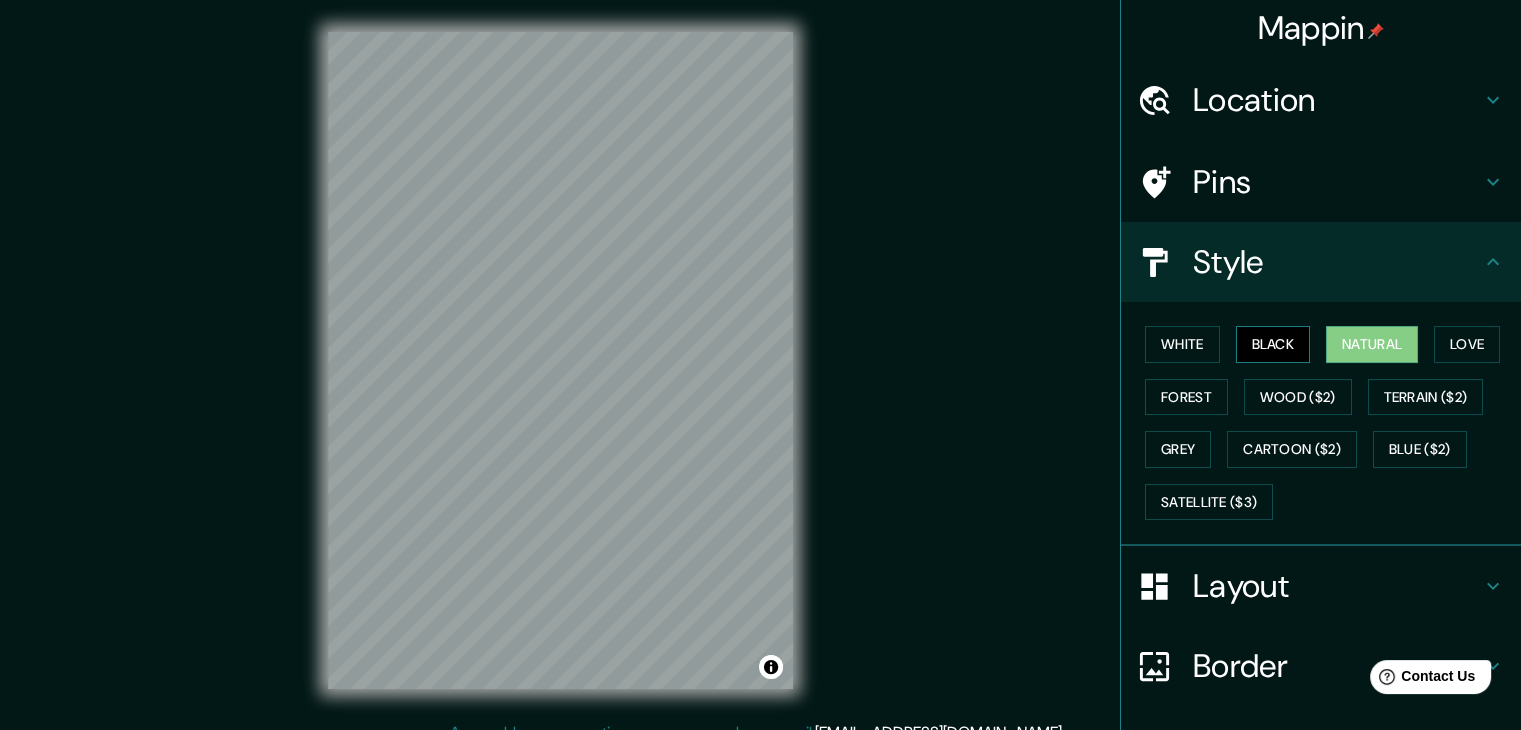 click on "Black" at bounding box center [1273, 344] 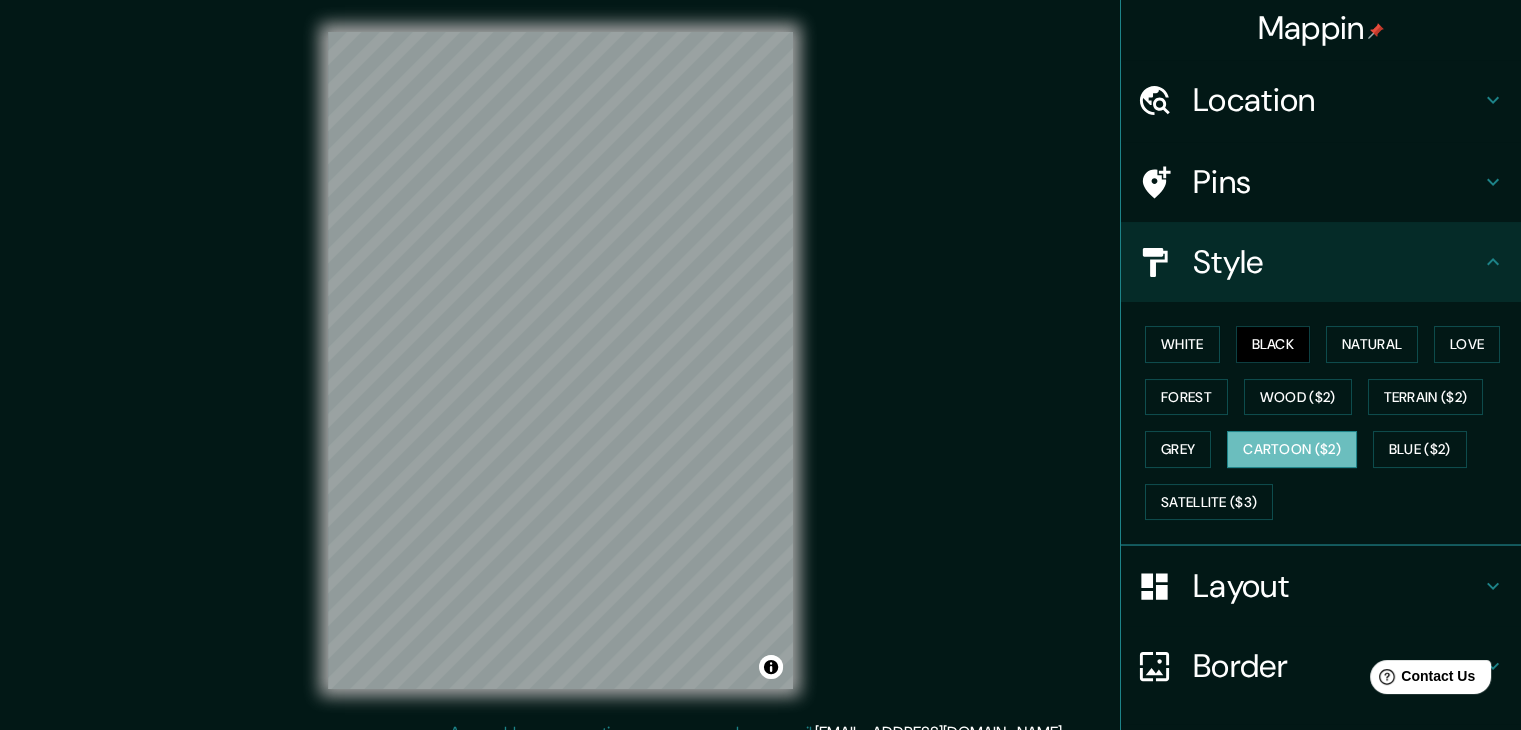 click on "Cartoon ($2)" at bounding box center (1292, 449) 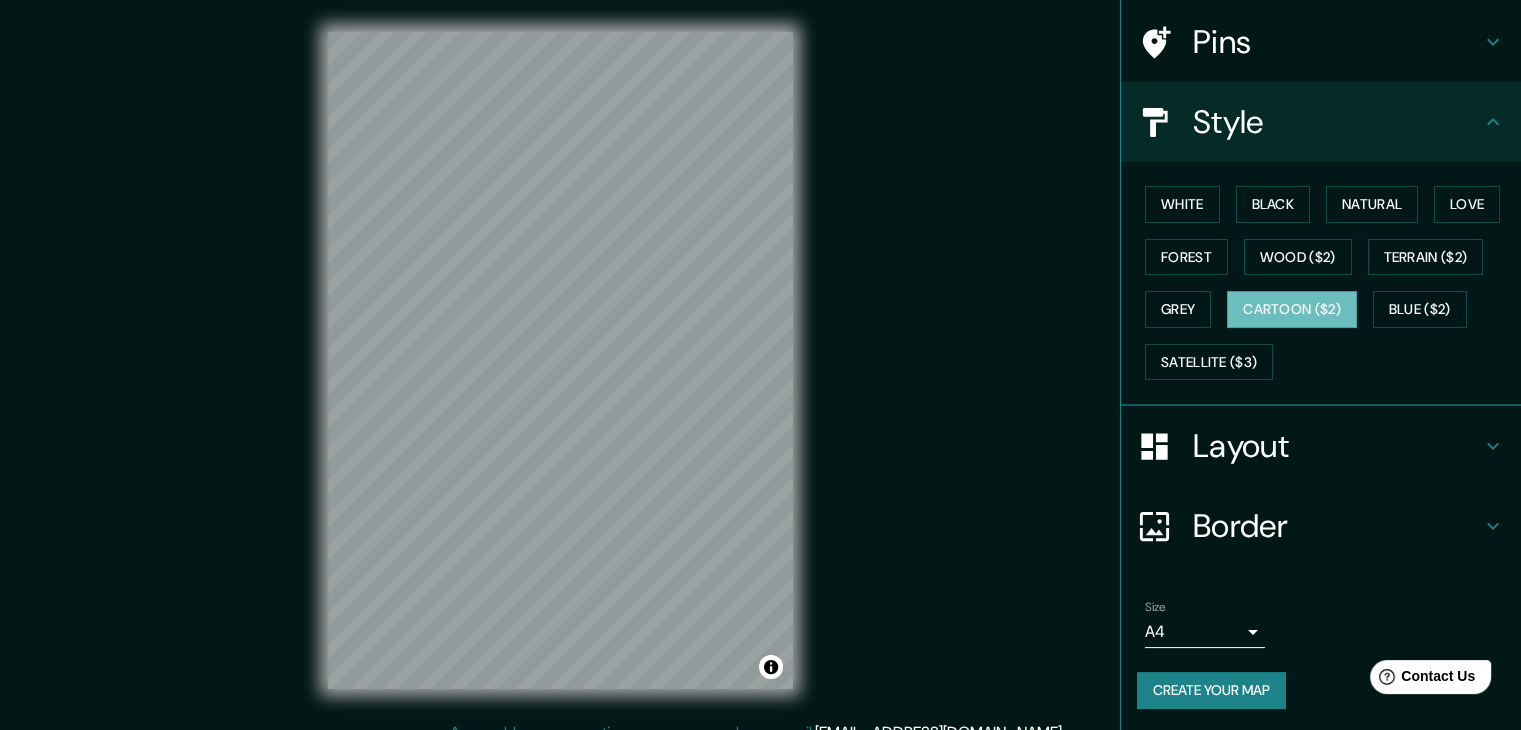scroll, scrollTop: 143, scrollLeft: 0, axis: vertical 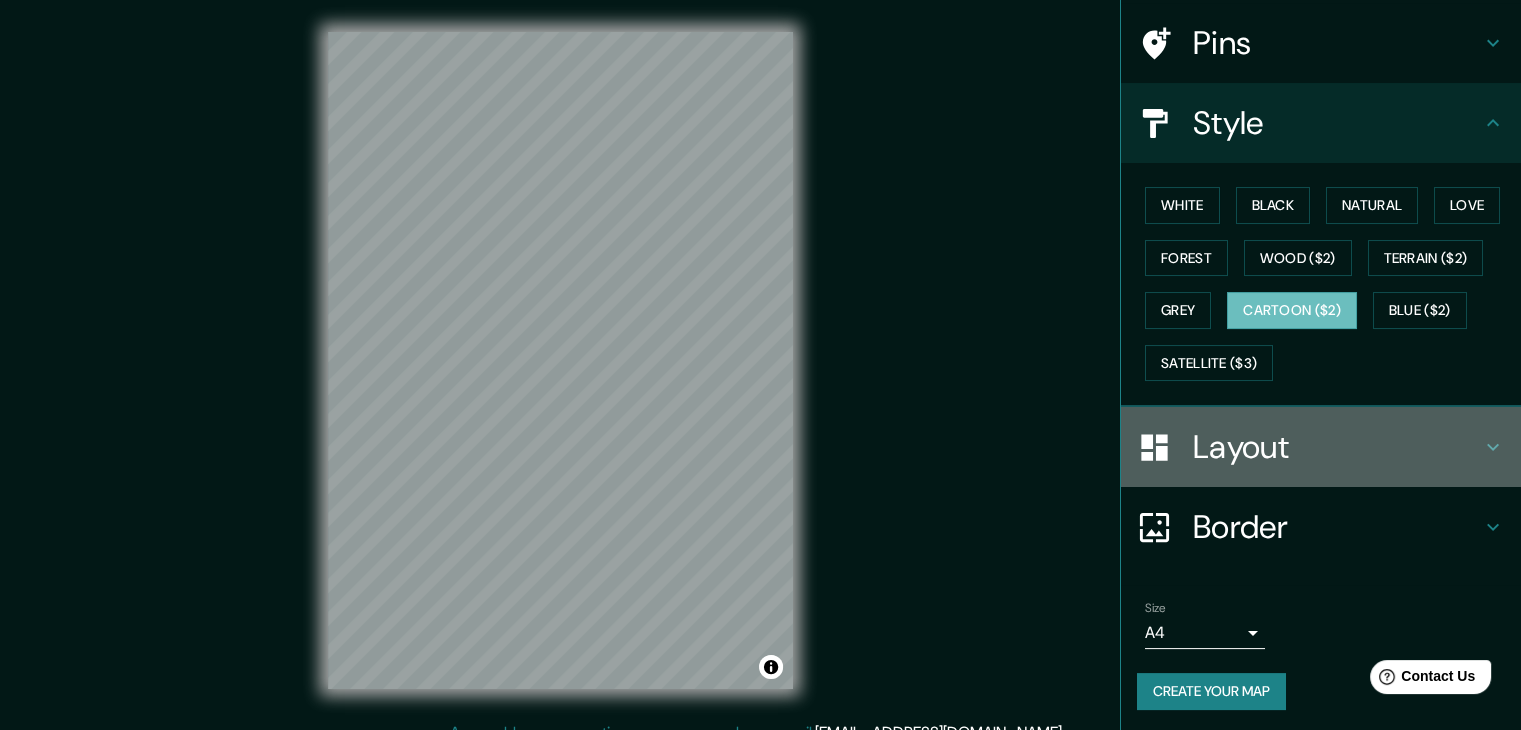 click on "Layout" at bounding box center [1337, 447] 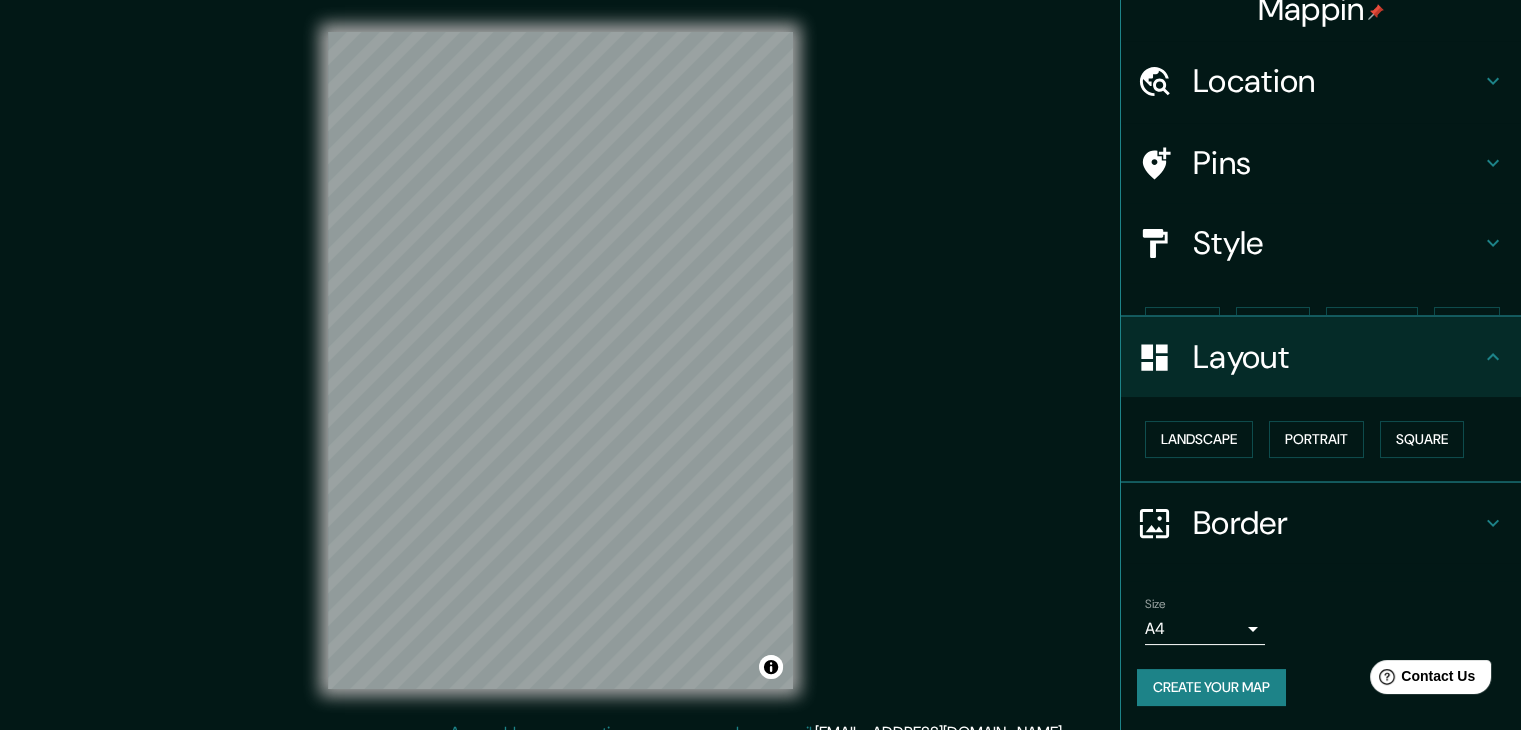 scroll, scrollTop: 0, scrollLeft: 0, axis: both 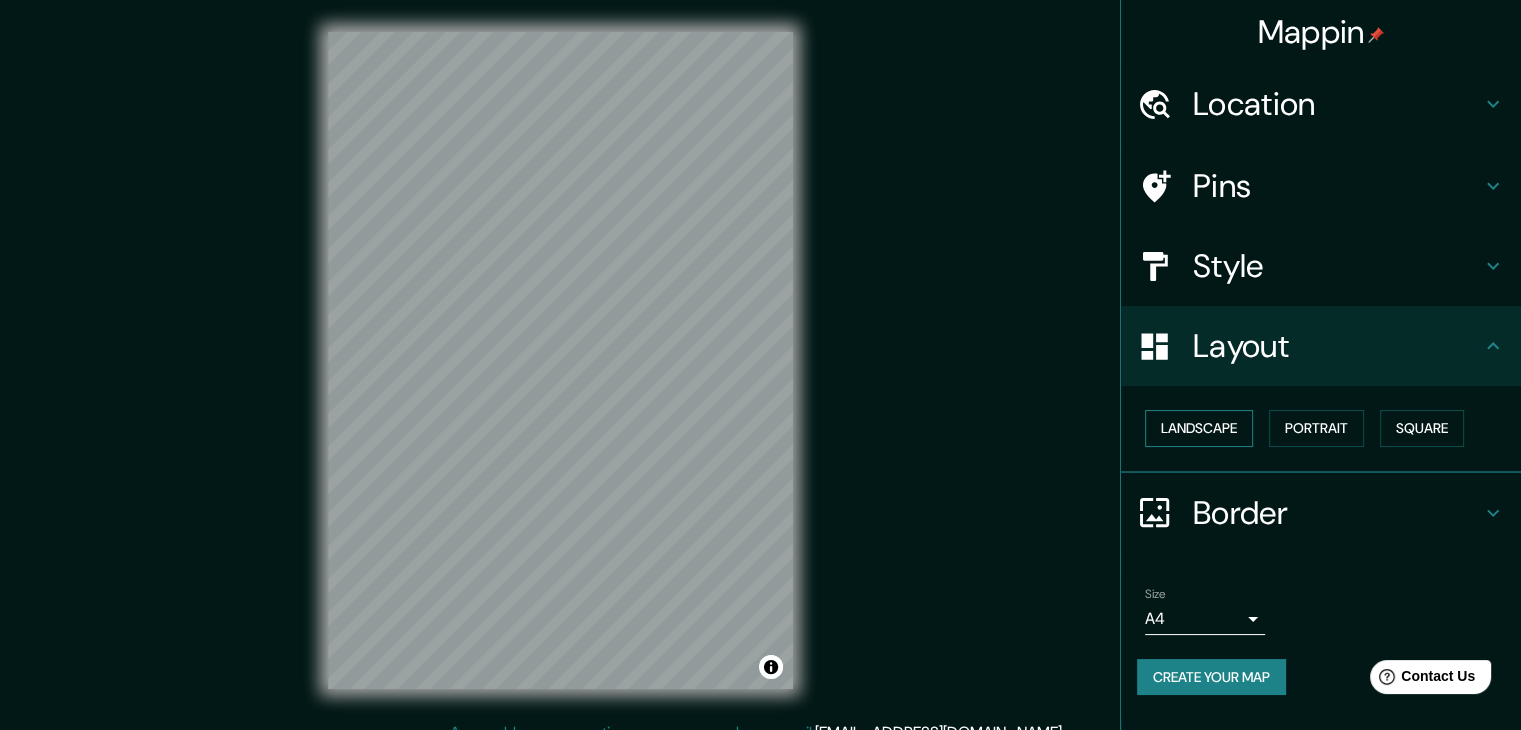 click on "Landscape" at bounding box center (1199, 428) 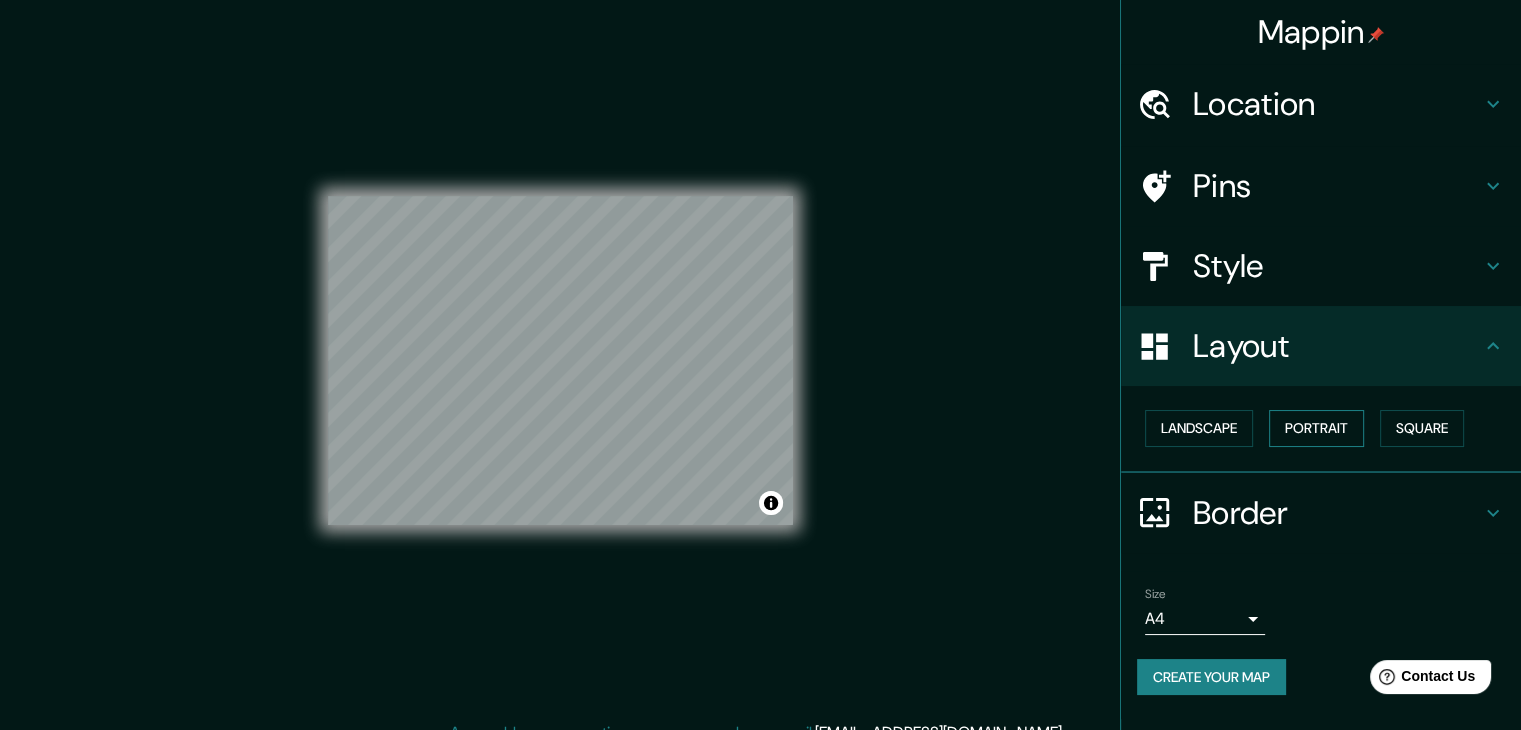 click on "Portrait" at bounding box center (1316, 428) 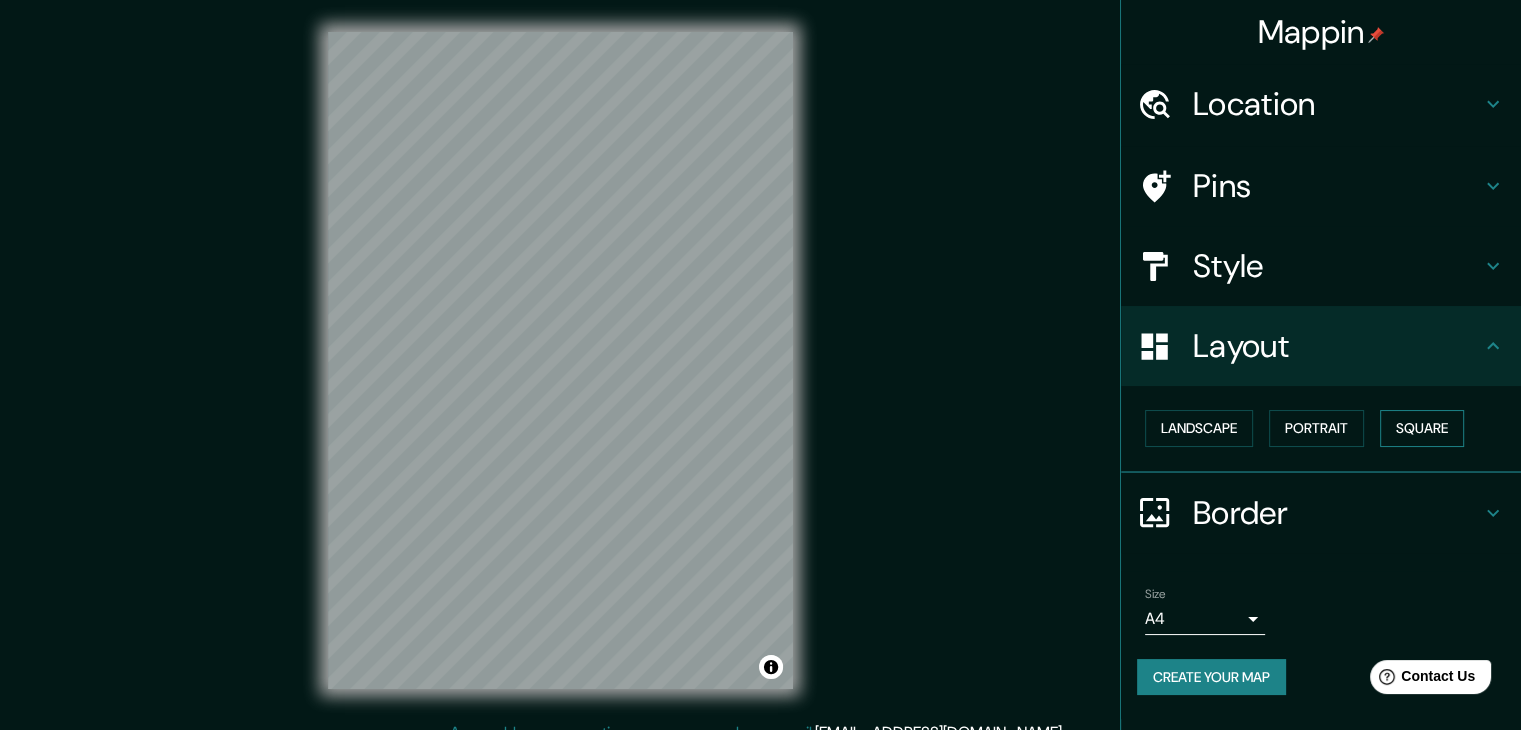 click on "Square" at bounding box center [1422, 428] 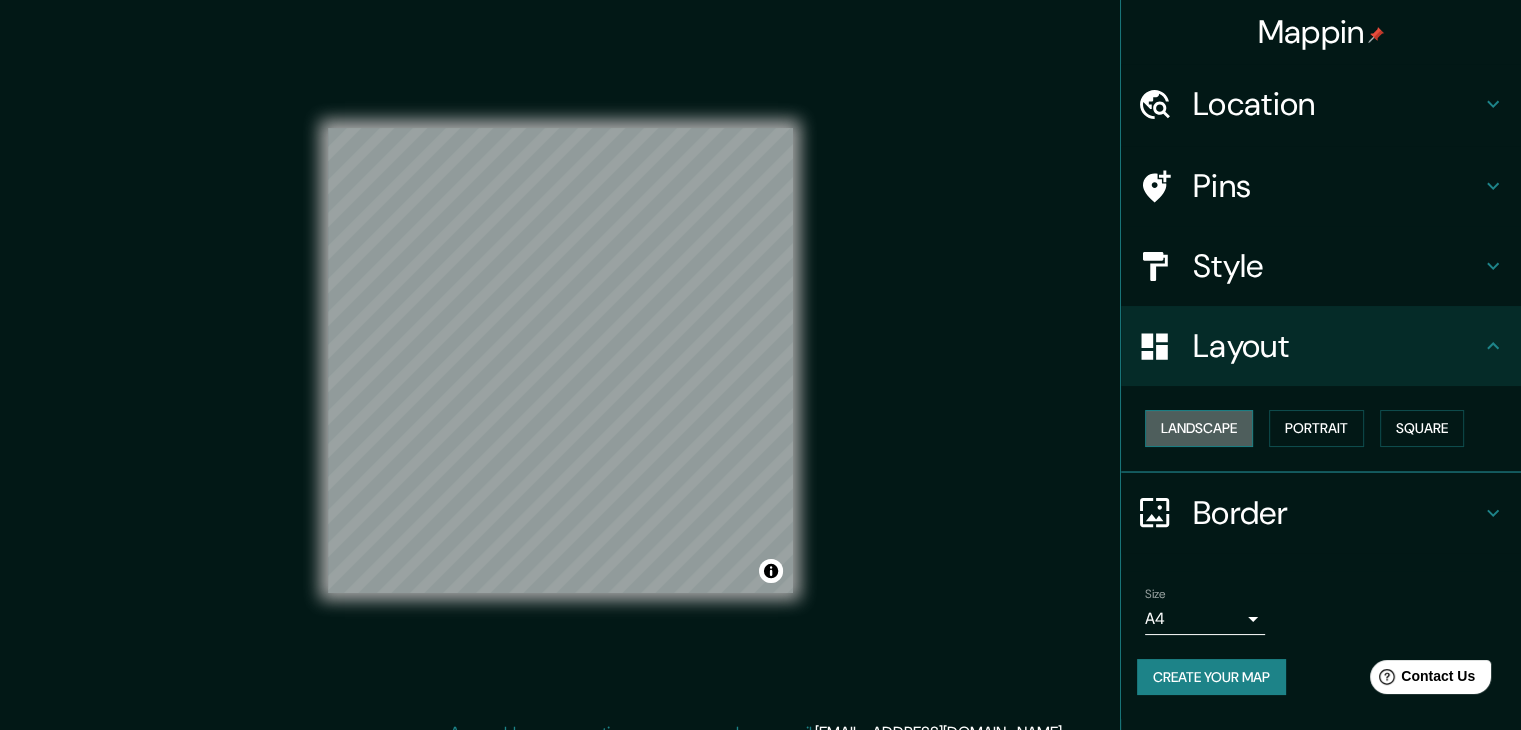 click on "Landscape" at bounding box center [1199, 428] 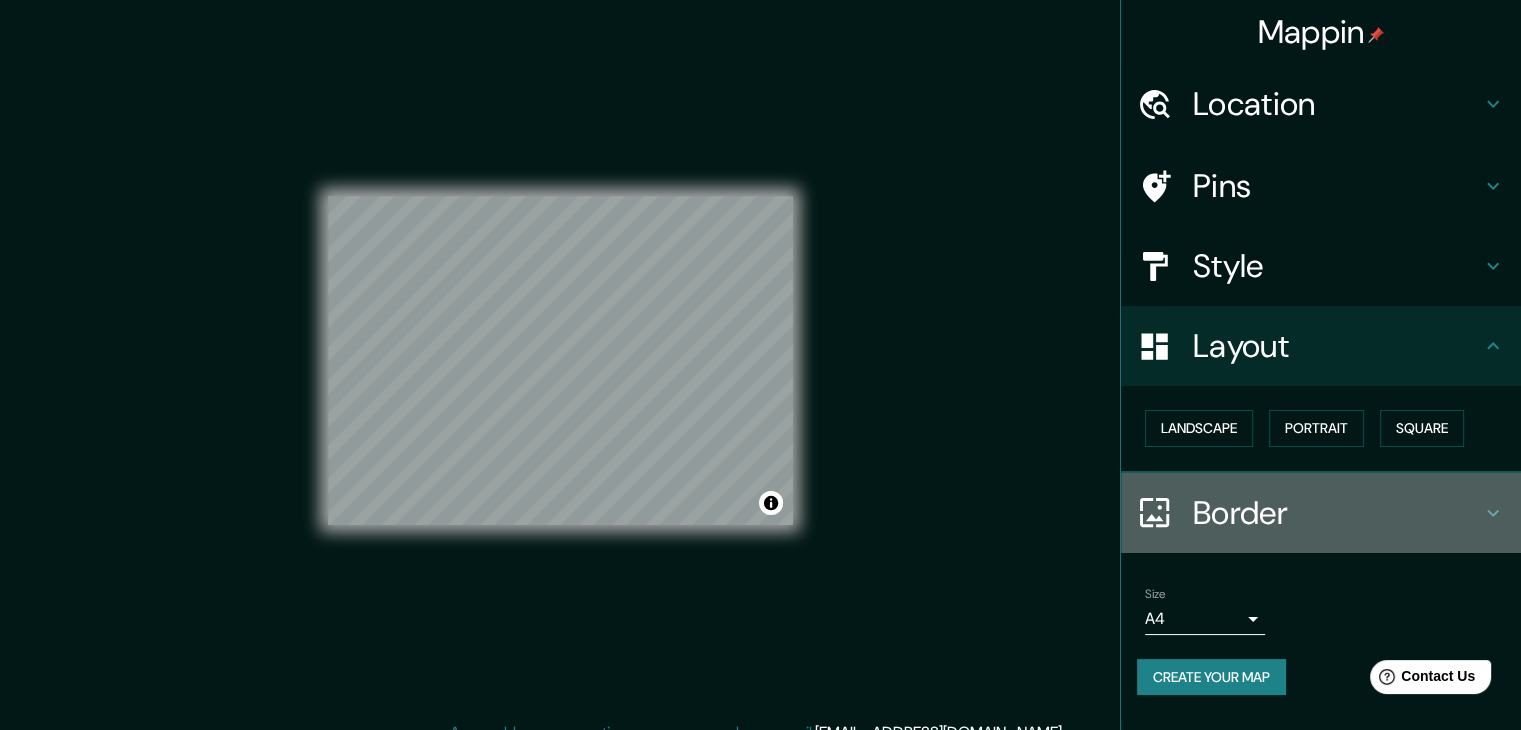click on "Border" at bounding box center (1337, 513) 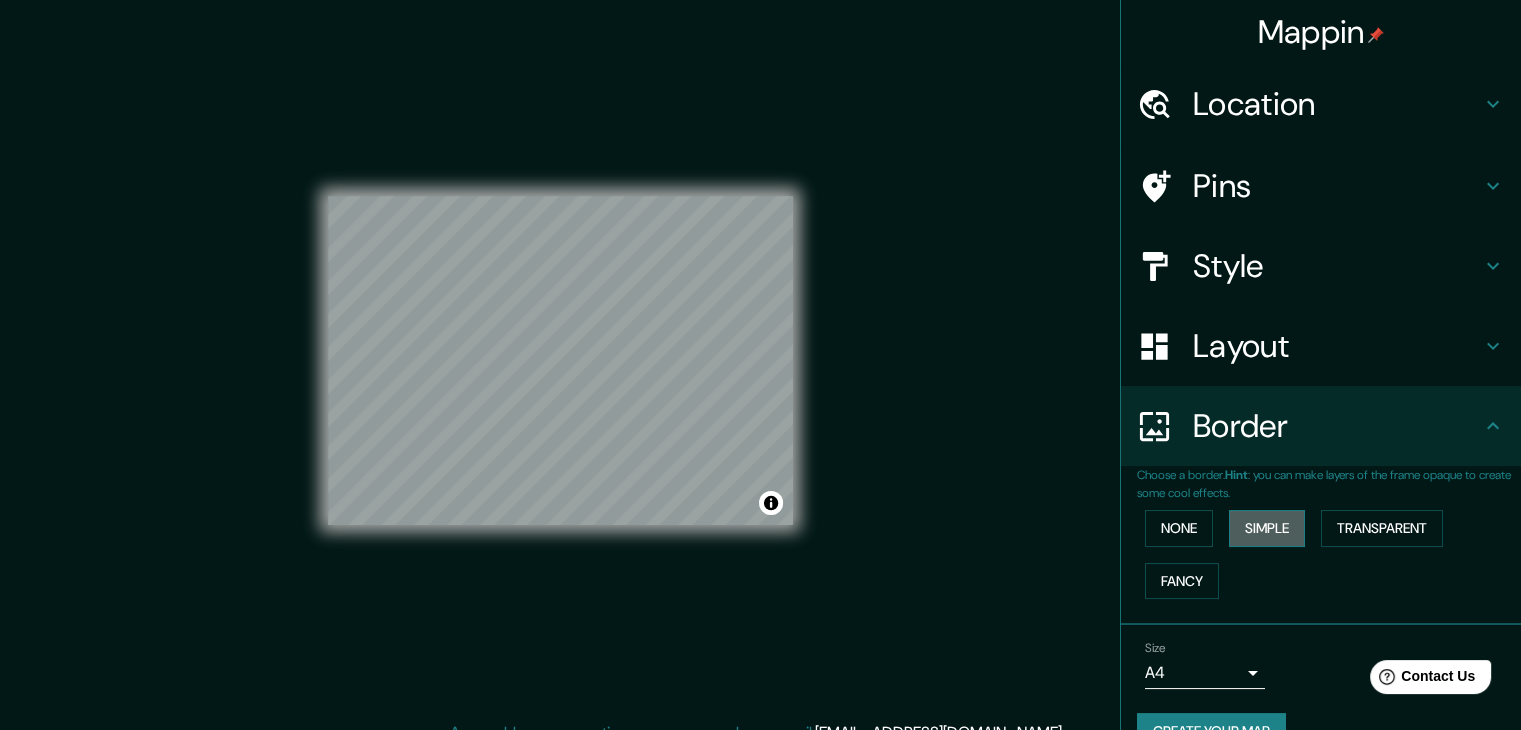 click on "Simple" at bounding box center [1267, 528] 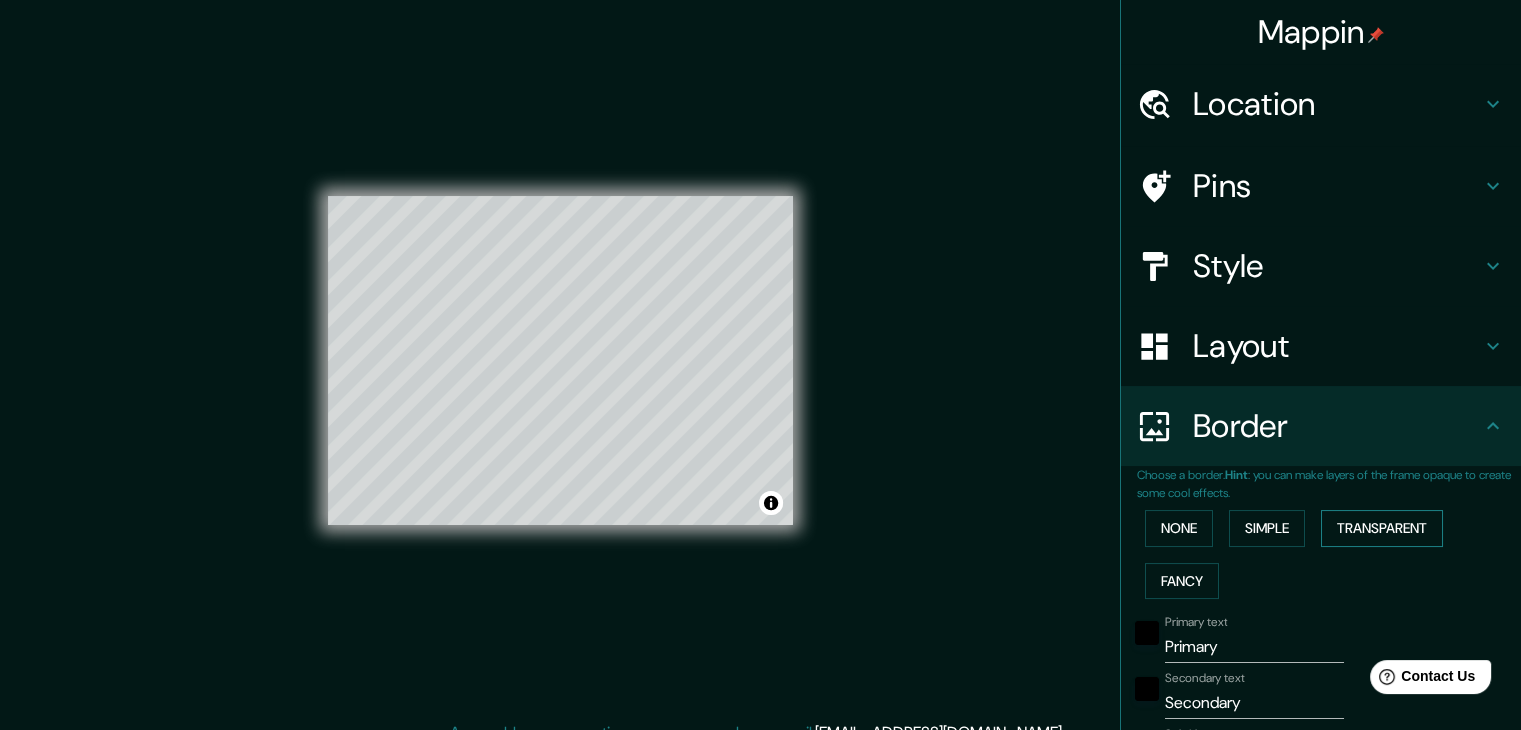 click on "Transparent" at bounding box center (1382, 528) 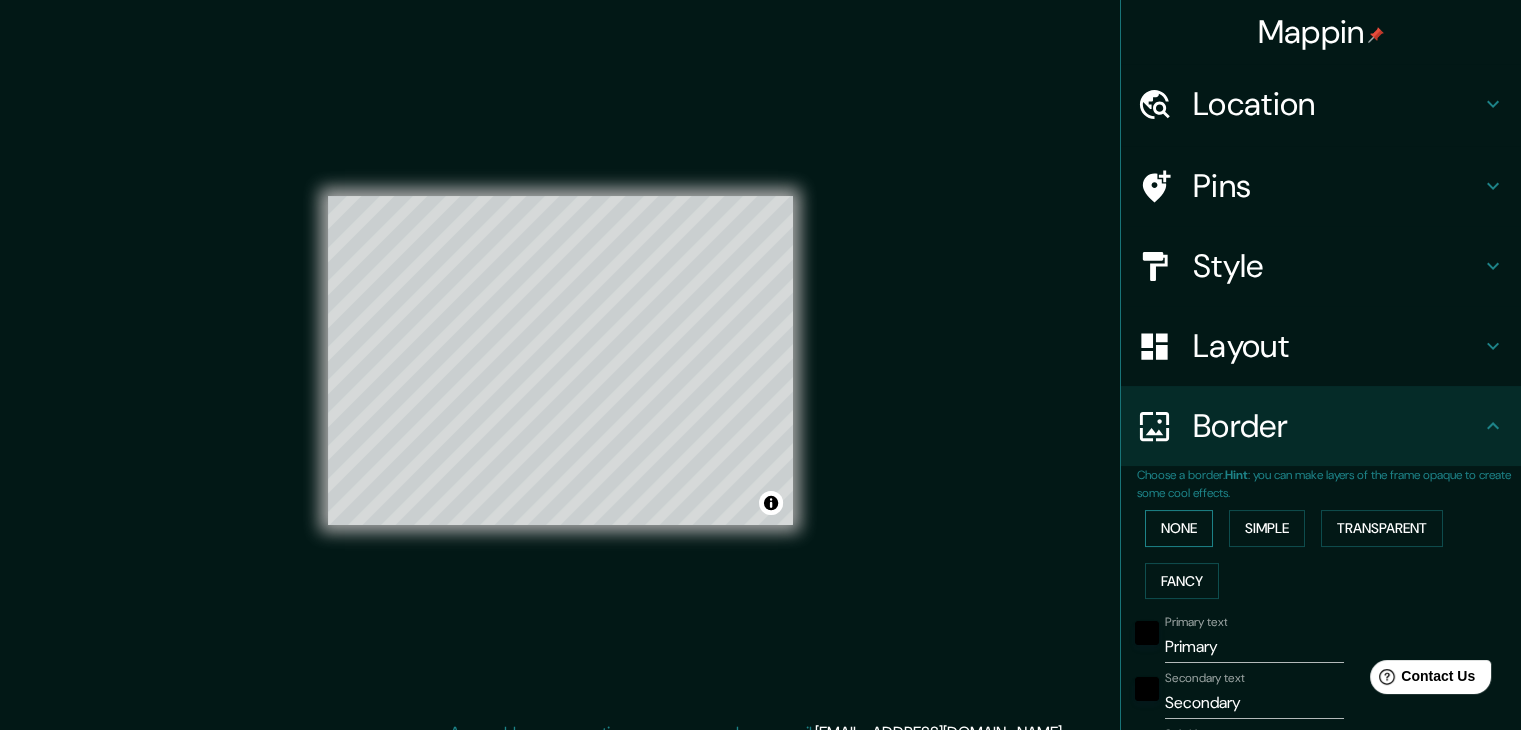click on "None" at bounding box center (1179, 528) 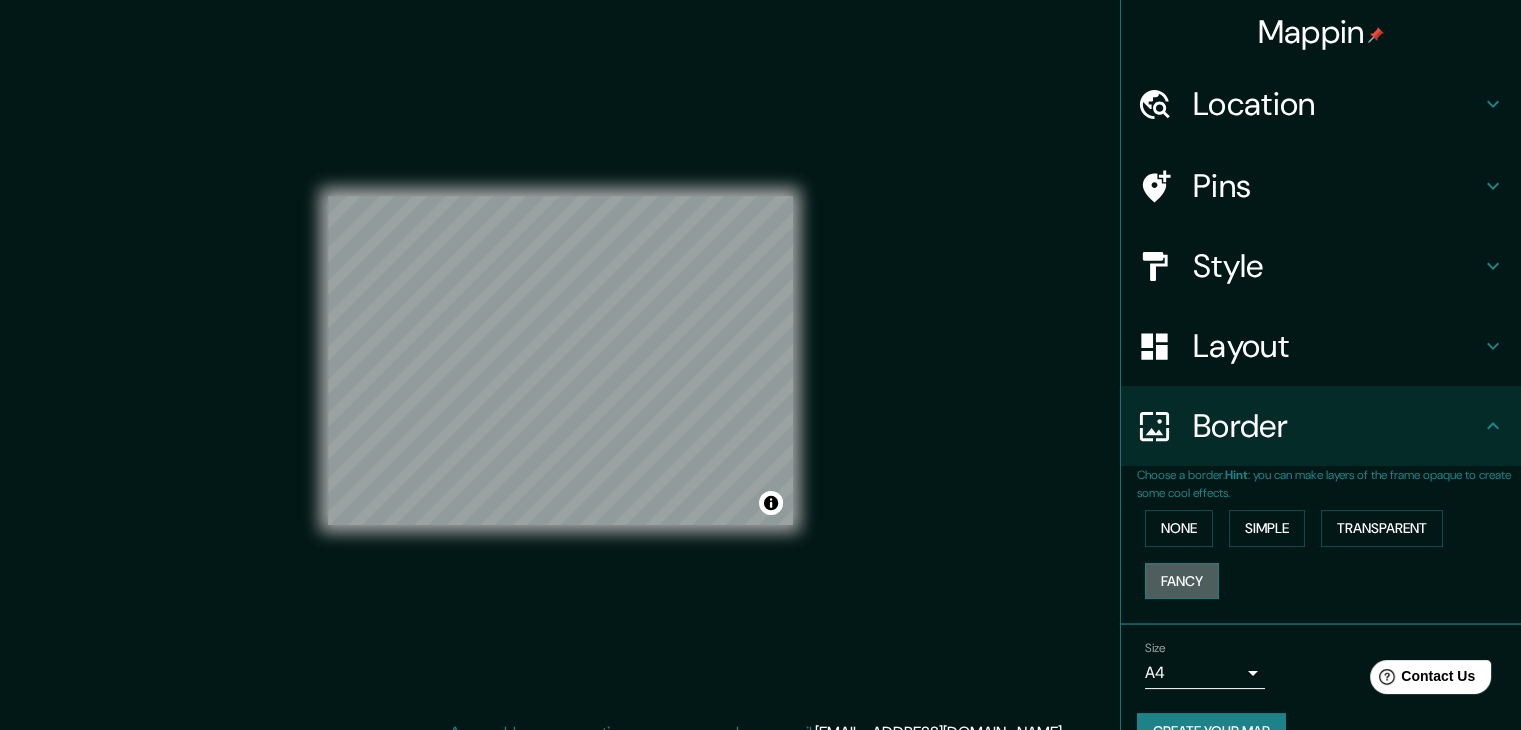 click on "Fancy" at bounding box center (1182, 581) 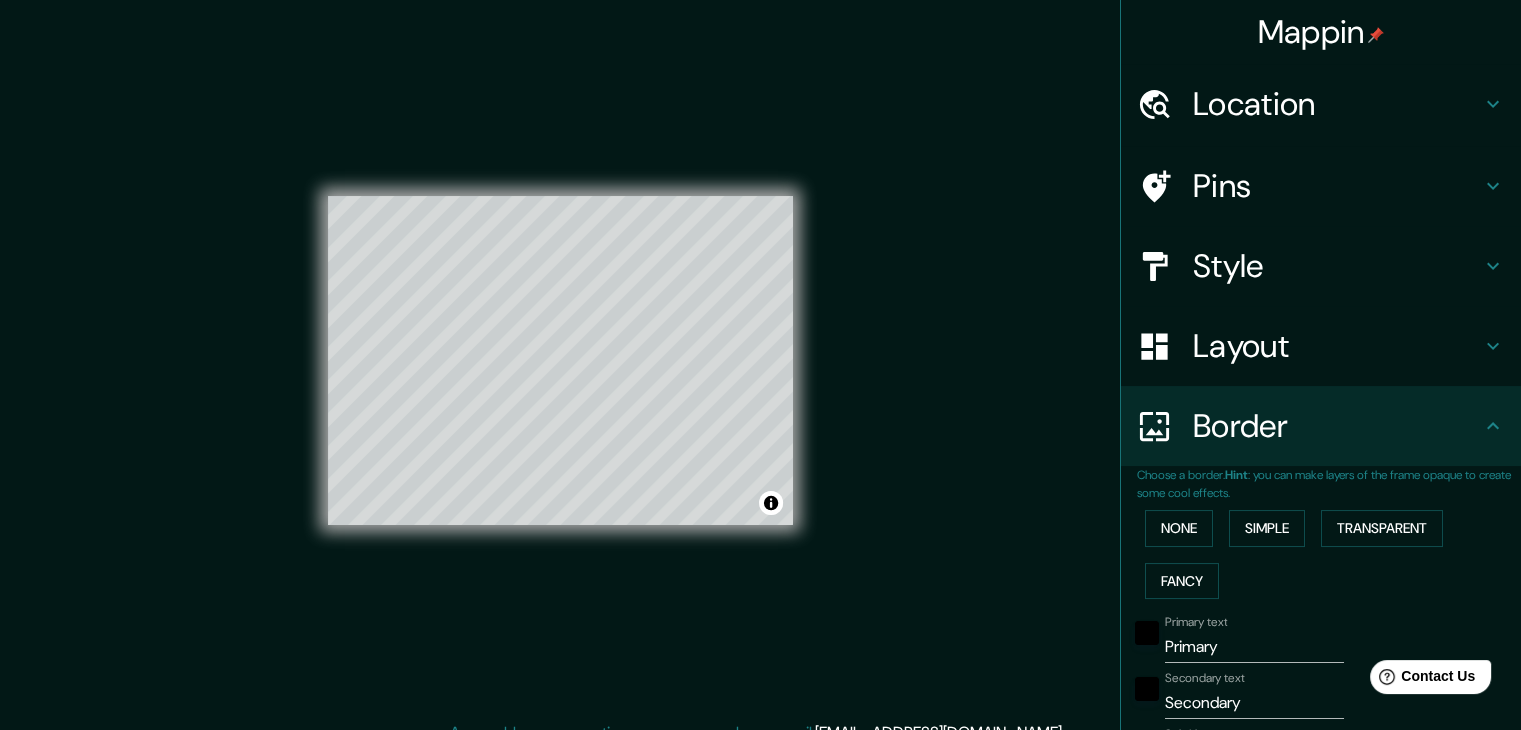 click on "Layout" at bounding box center (1321, 346) 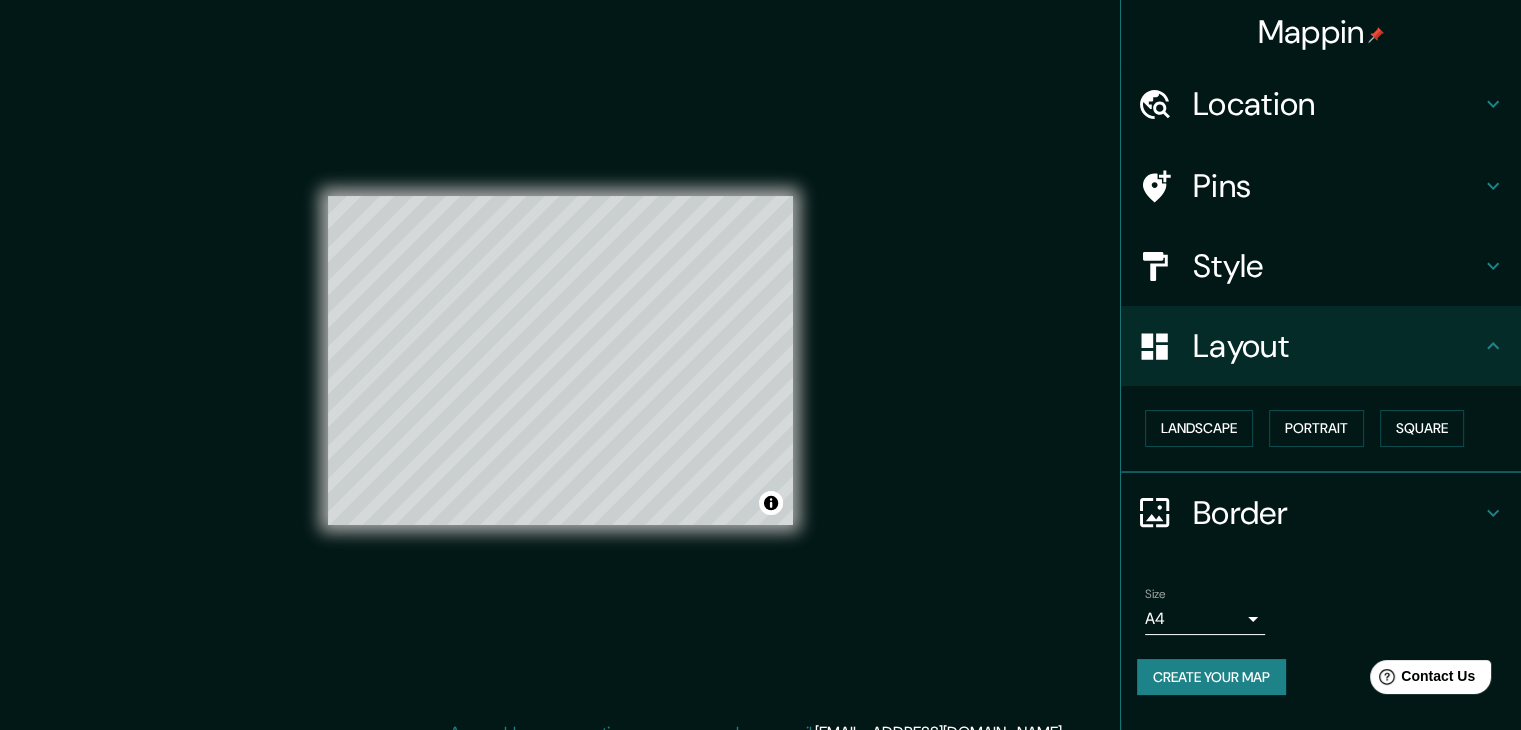 click on "Landscape [GEOGRAPHIC_DATA]" at bounding box center (1329, 428) 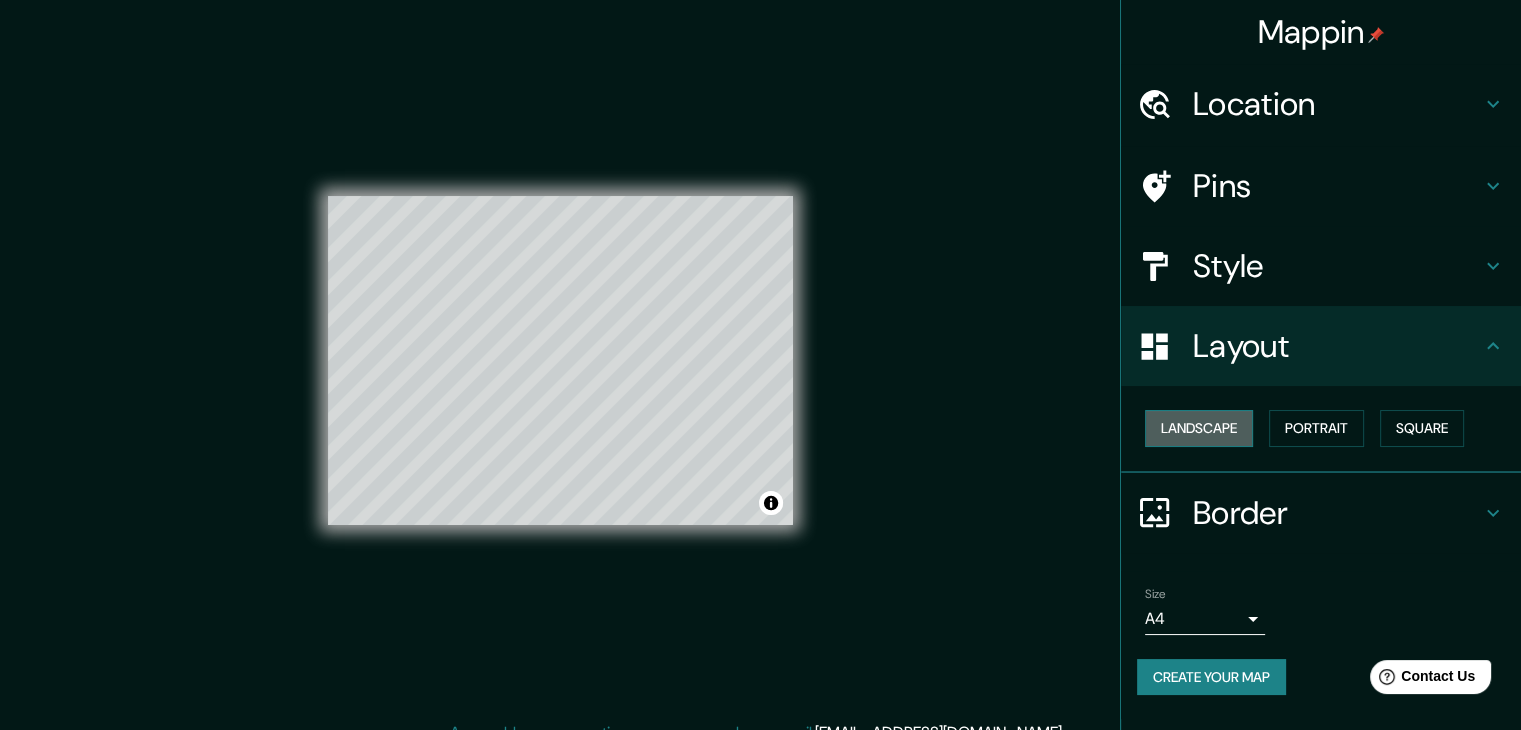 click on "Landscape" at bounding box center [1199, 428] 